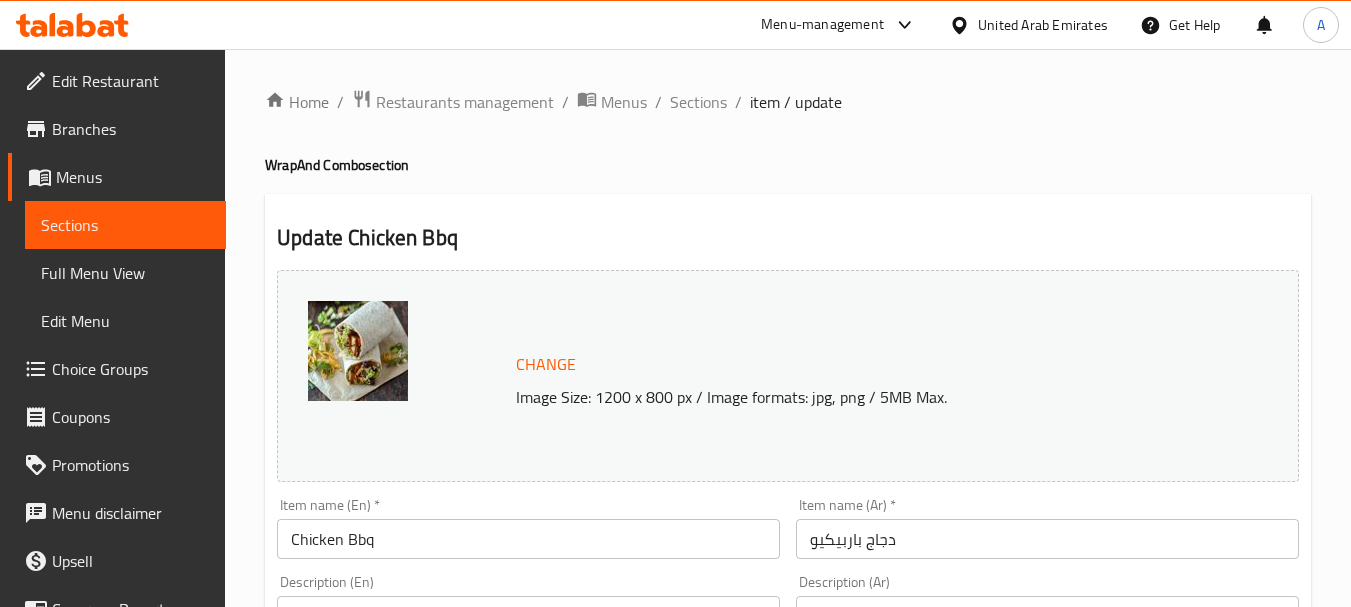 scroll, scrollTop: 1052, scrollLeft: 0, axis: vertical 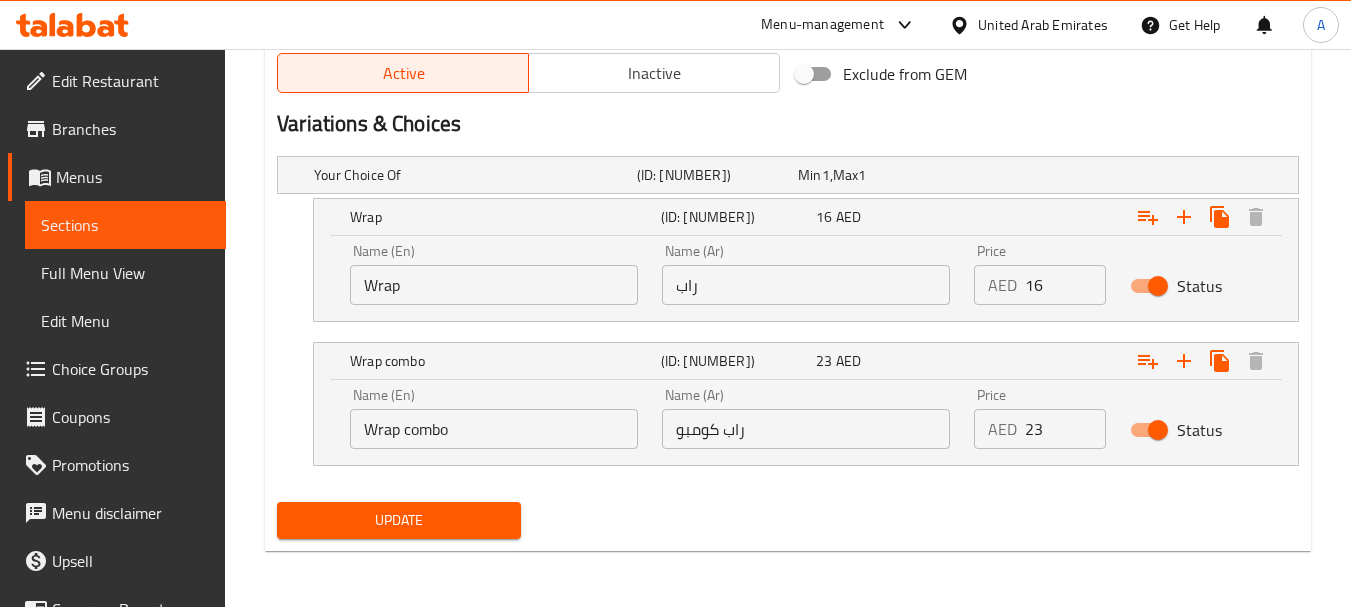 click on "United Arab Emirates" at bounding box center [1043, 25] 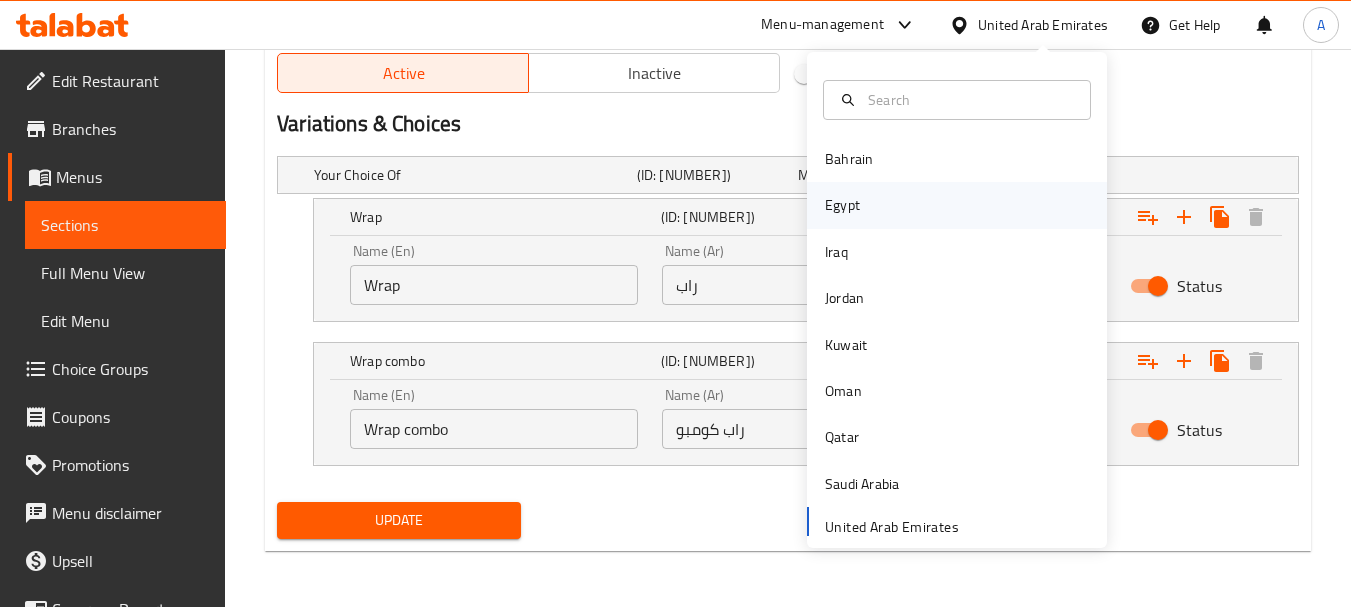 click on "Egypt" at bounding box center (957, 205) 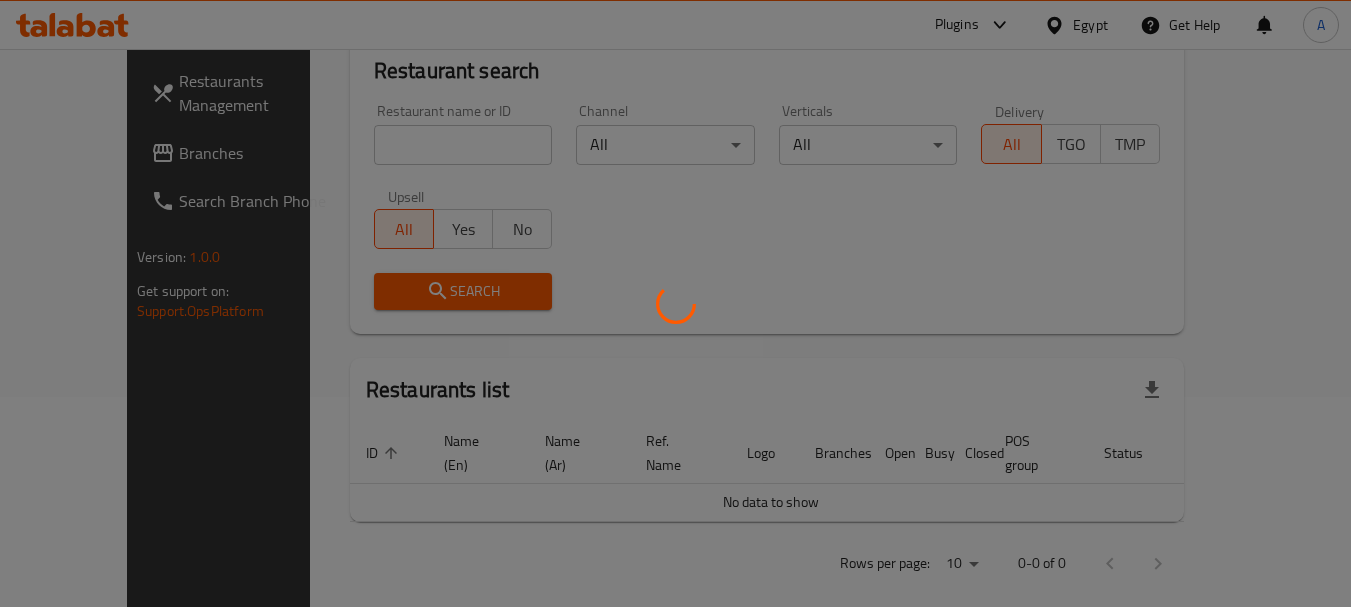 scroll, scrollTop: 907, scrollLeft: 0, axis: vertical 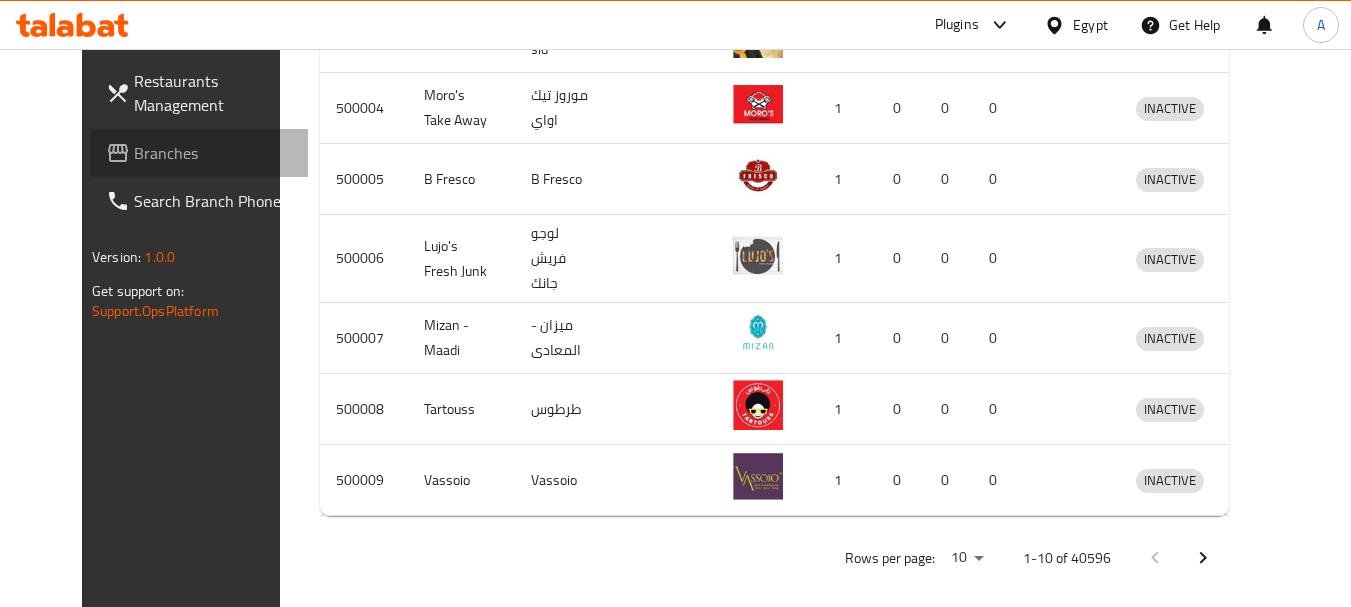 click on "Branches" at bounding box center (199, 153) 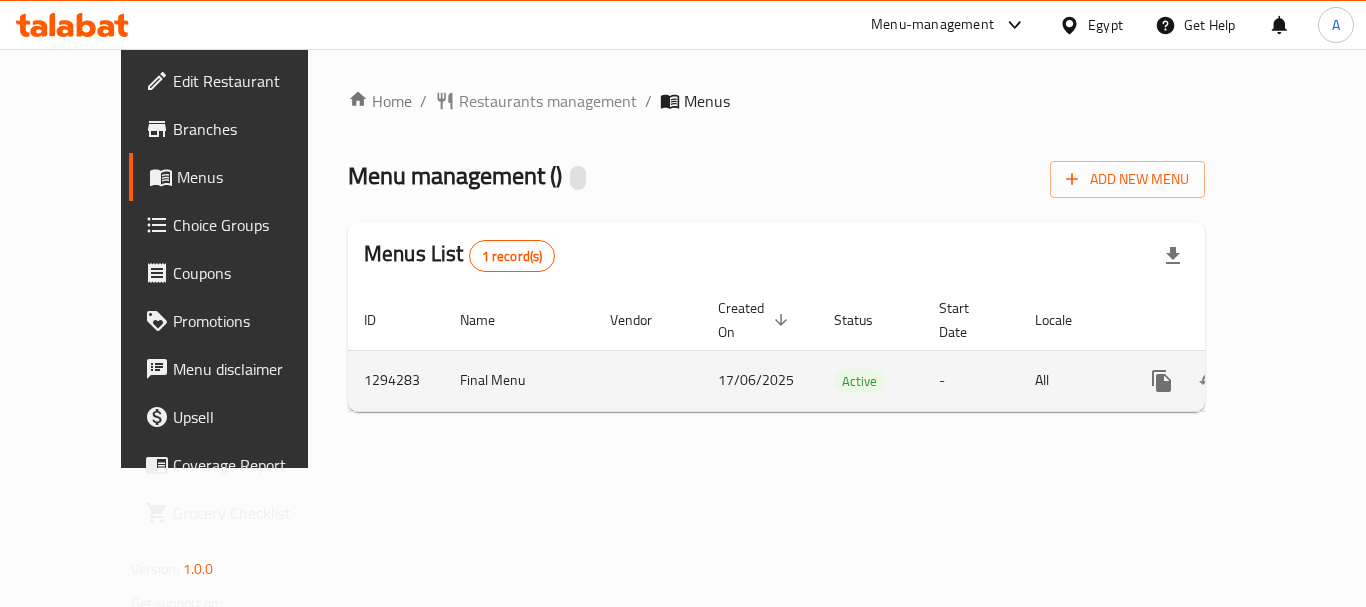 scroll, scrollTop: 0, scrollLeft: 0, axis: both 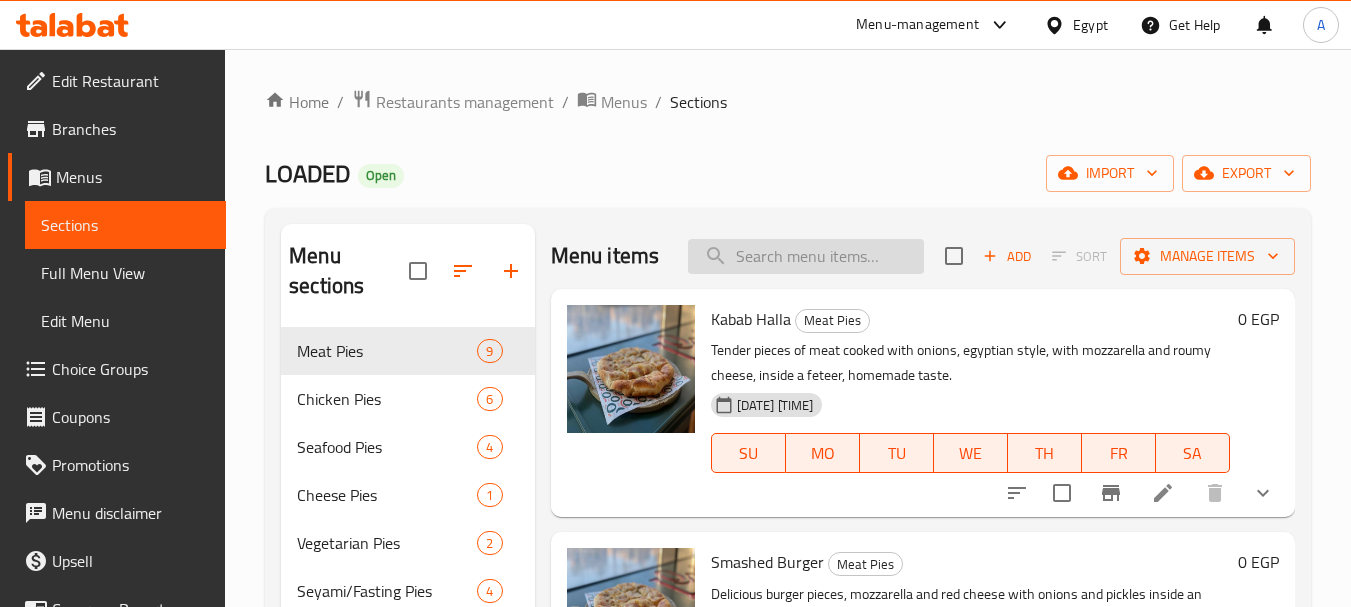 click at bounding box center [806, 256] 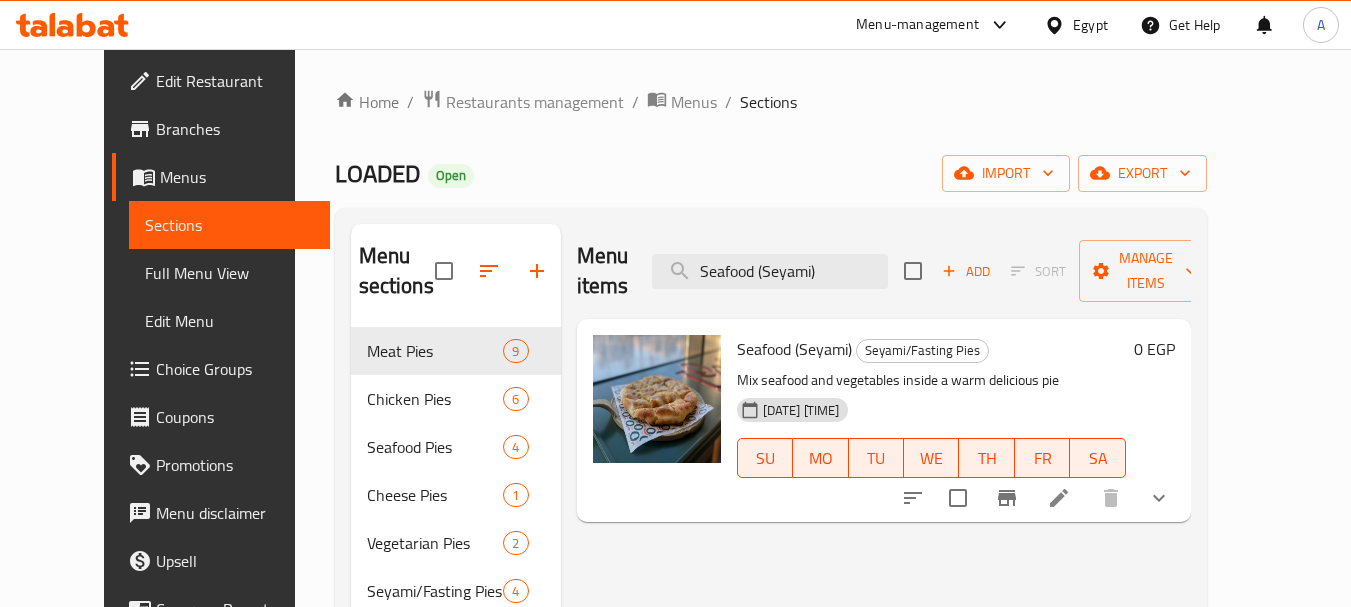 type on "Seafood (Seyami)" 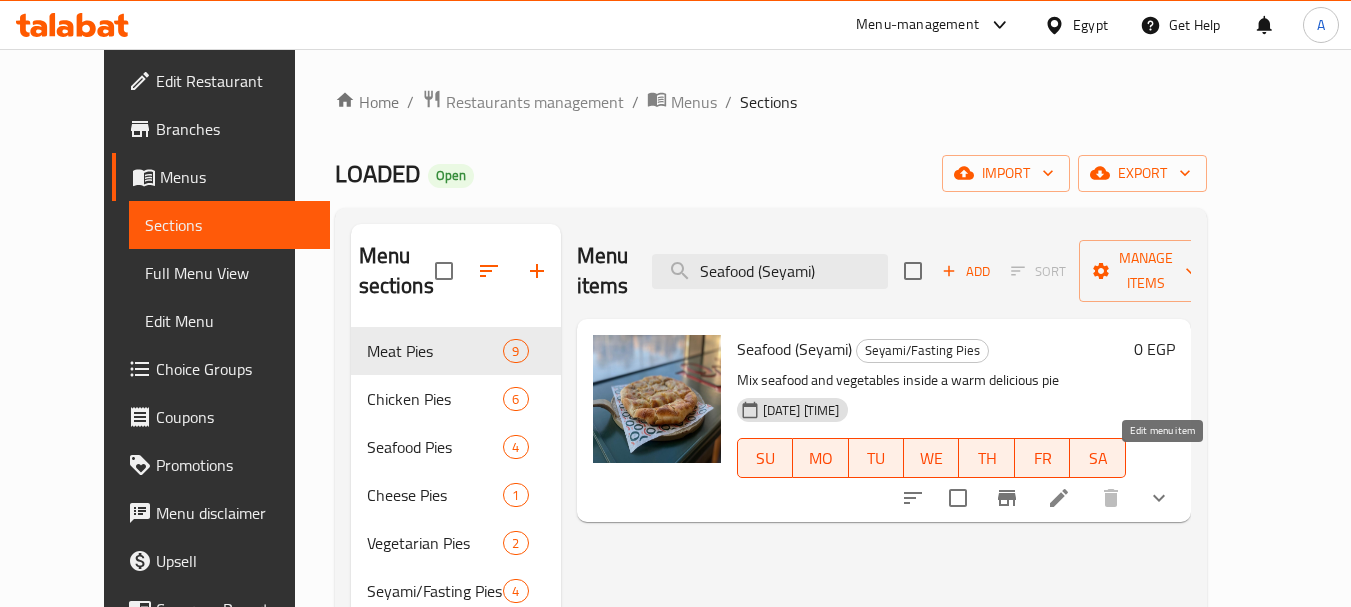 click 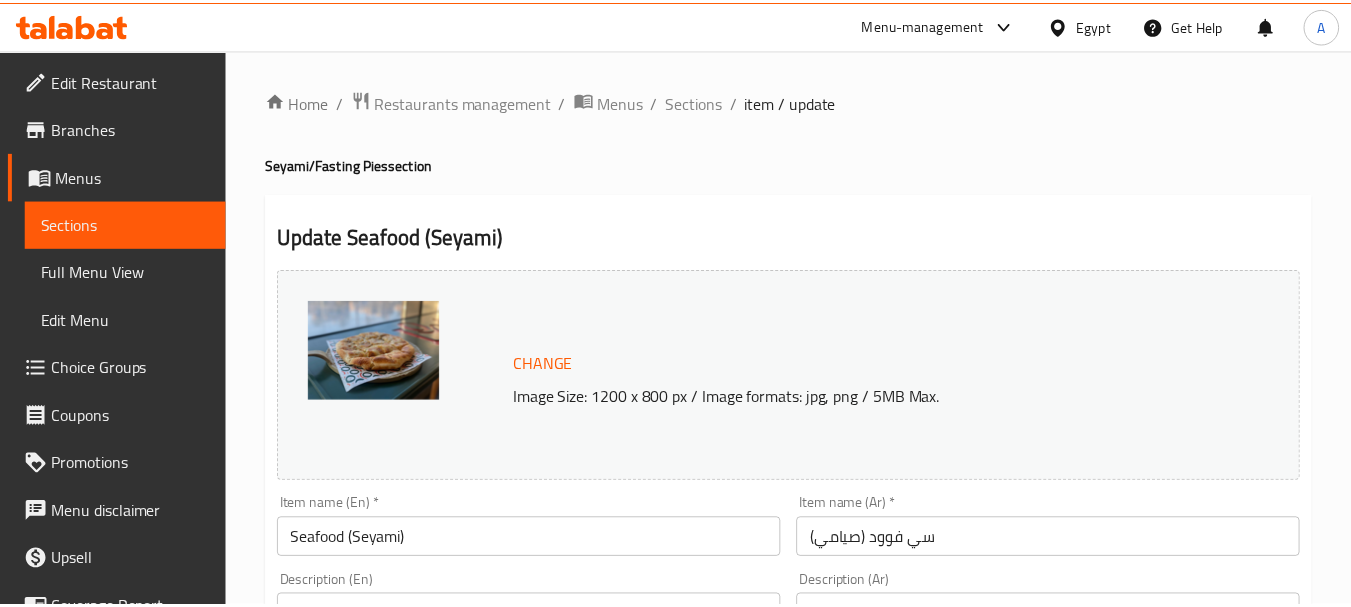 scroll, scrollTop: 1020, scrollLeft: 0, axis: vertical 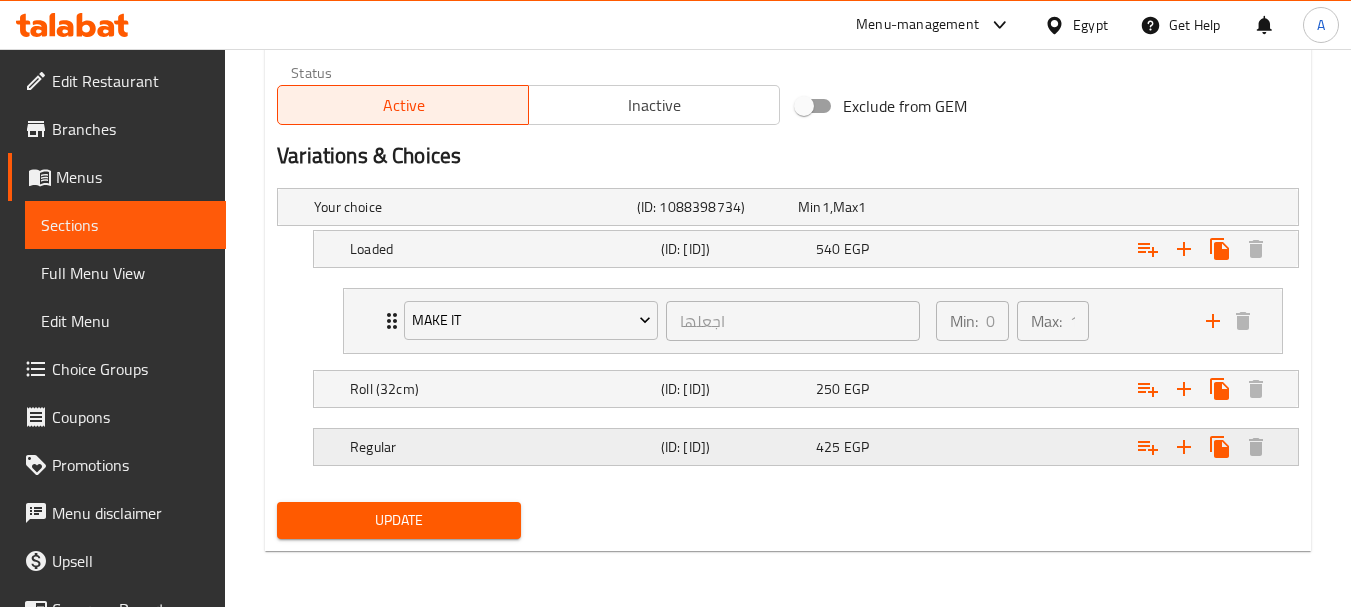 click on "425   EGP" at bounding box center [874, 207] 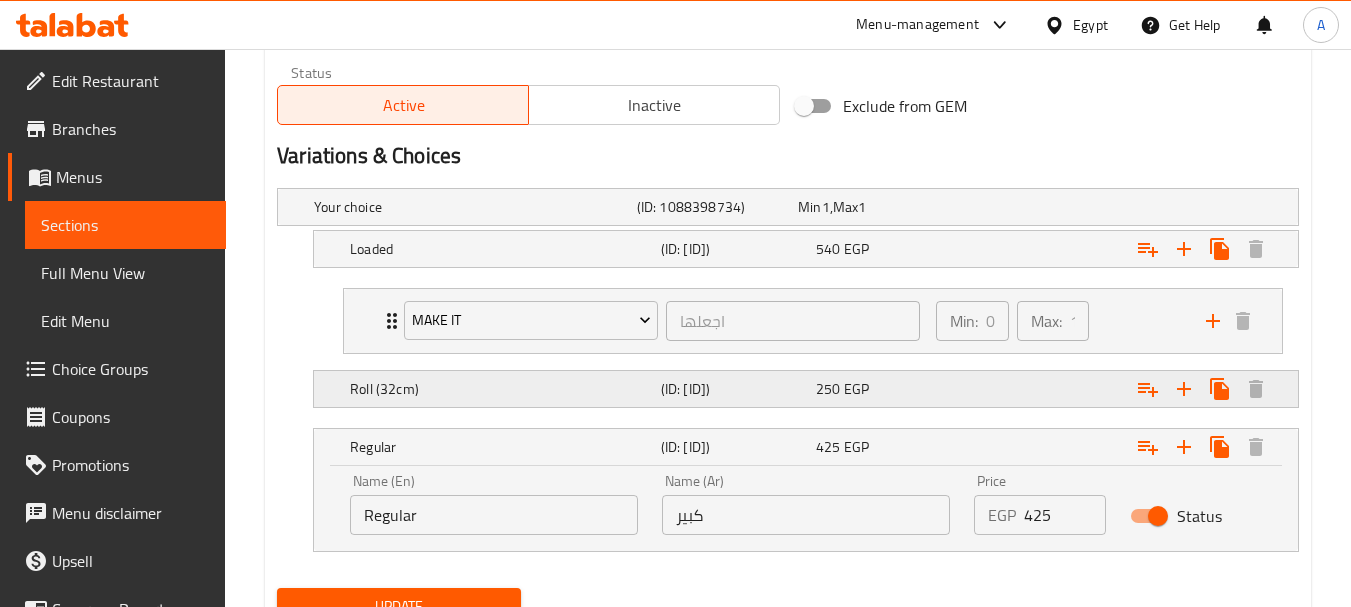 click on "250   EGP" at bounding box center [874, 207] 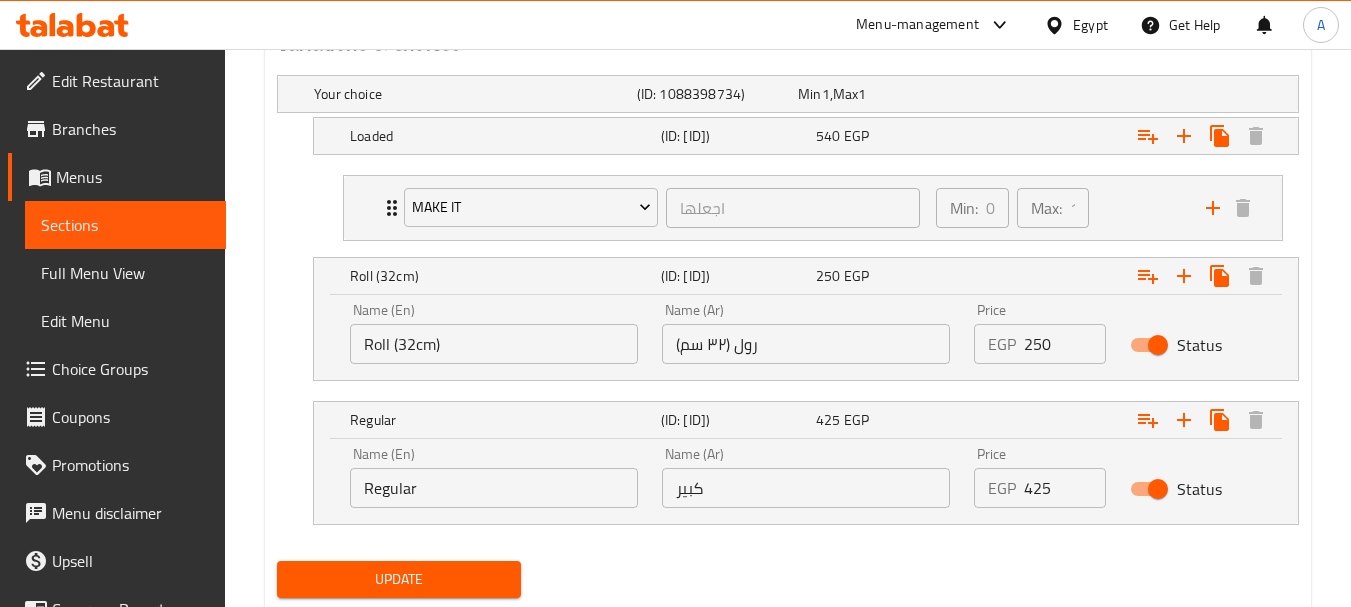 scroll, scrollTop: 1192, scrollLeft: 0, axis: vertical 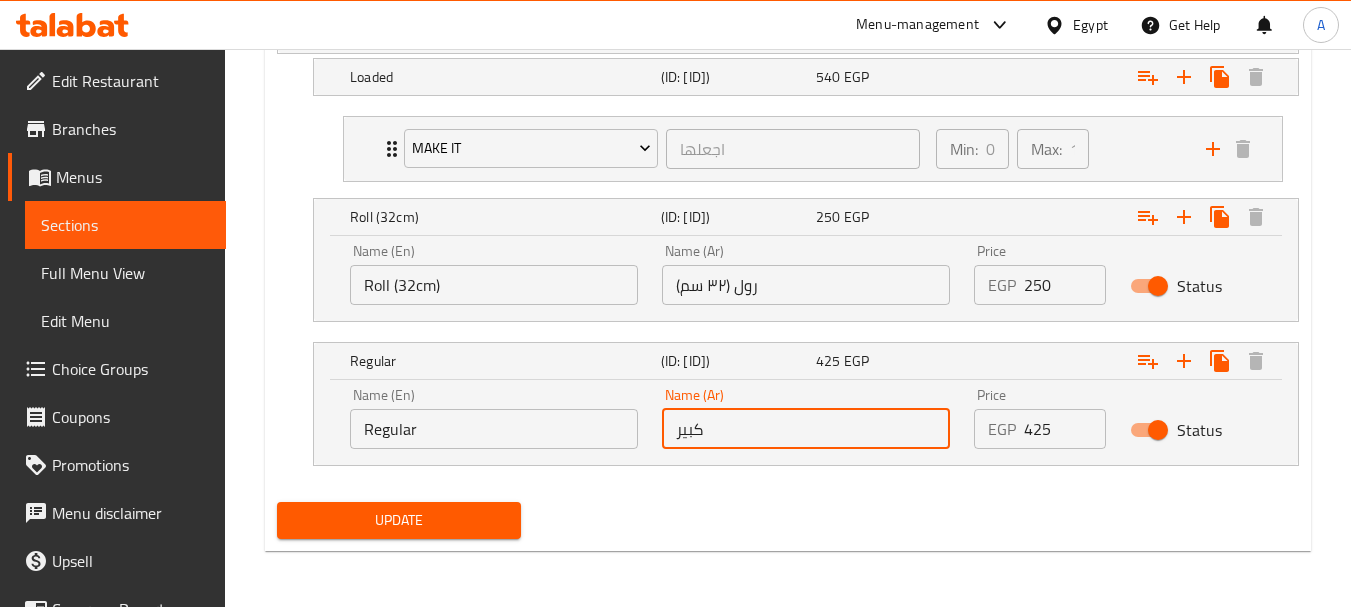 drag, startPoint x: 735, startPoint y: 434, endPoint x: 628, endPoint y: 435, distance: 107.00467 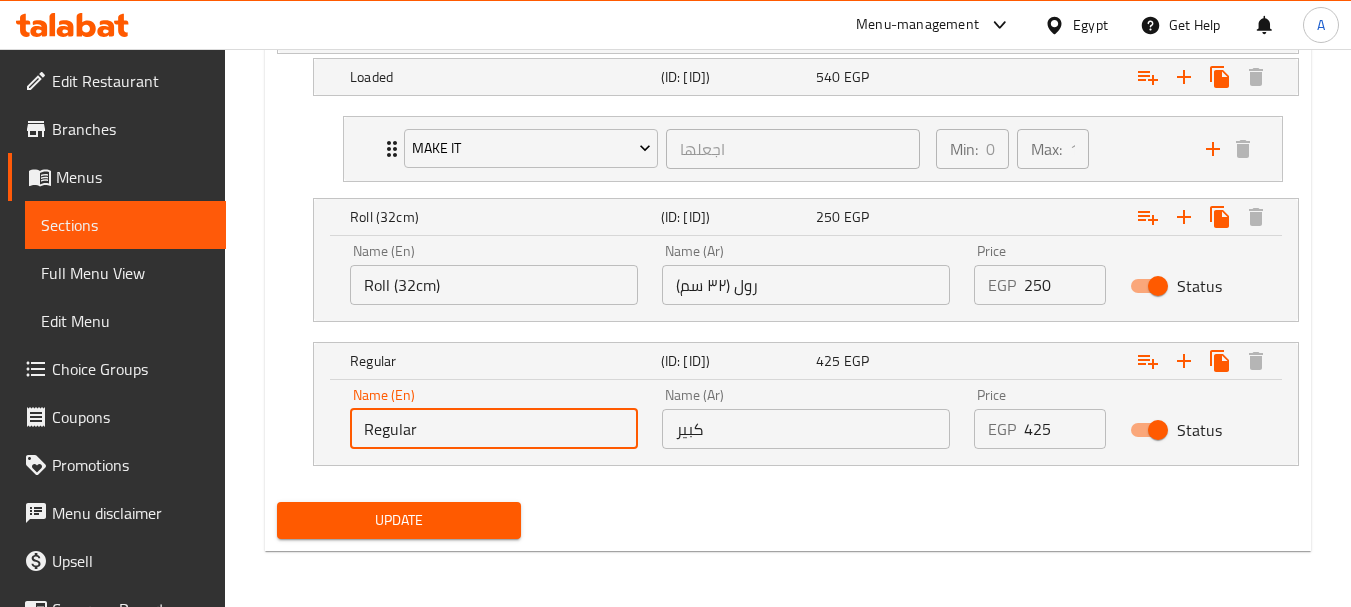 click on "Regular" at bounding box center (494, 429) 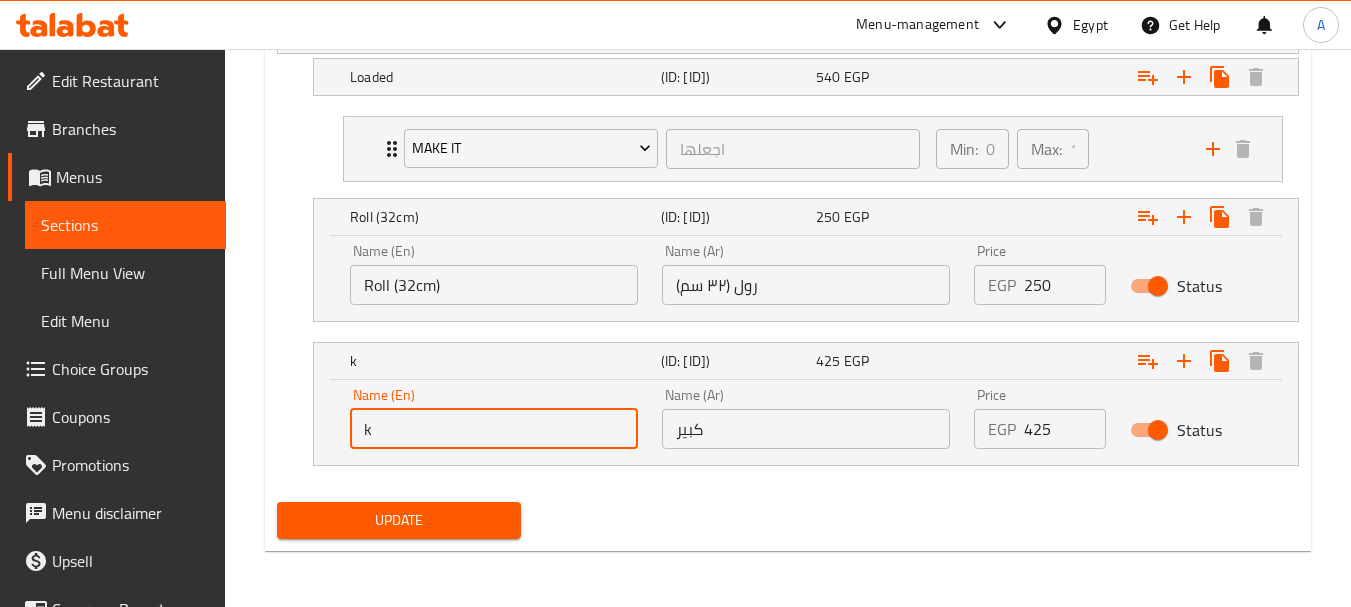 drag, startPoint x: 569, startPoint y: 439, endPoint x: 138, endPoint y: 420, distance: 431.41858 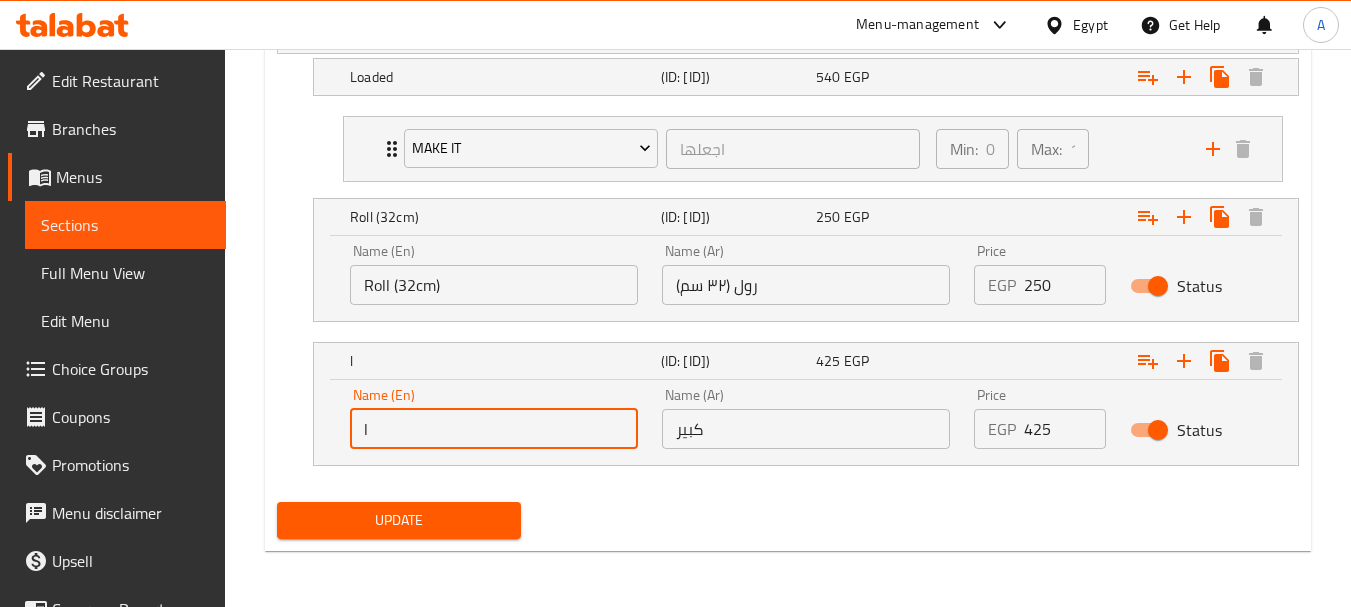 type on "Large" 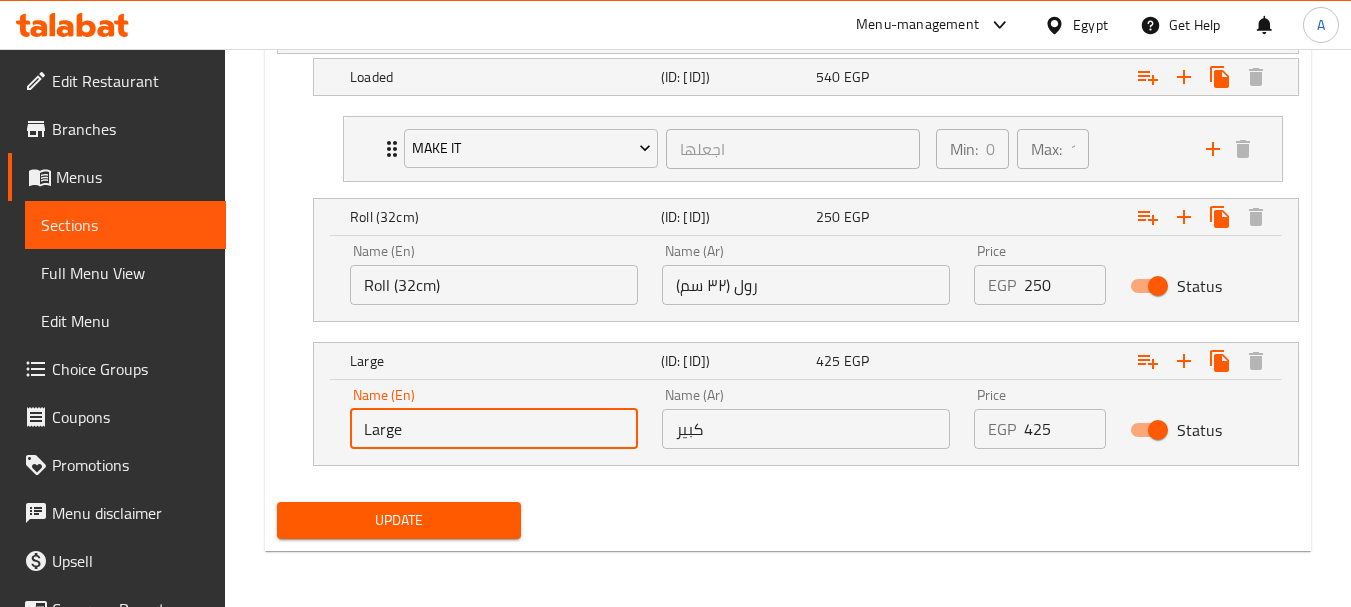 click on "Update" at bounding box center [398, 520] 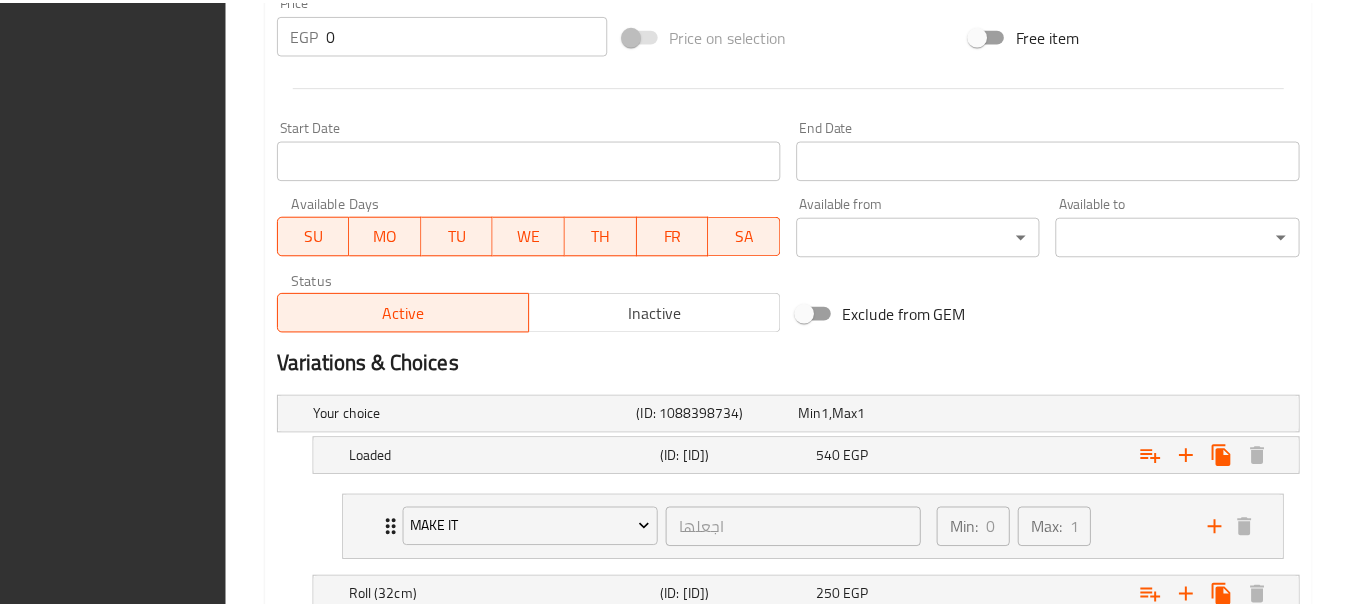 scroll, scrollTop: 1192, scrollLeft: 0, axis: vertical 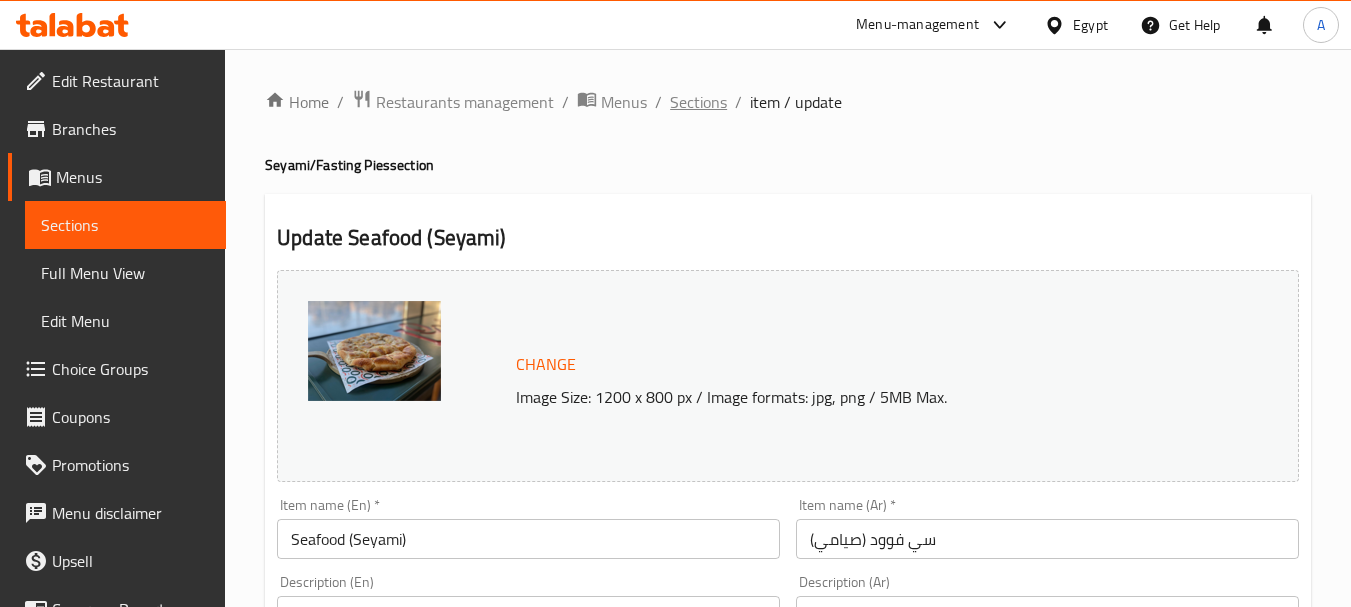click on "Sections" at bounding box center (698, 102) 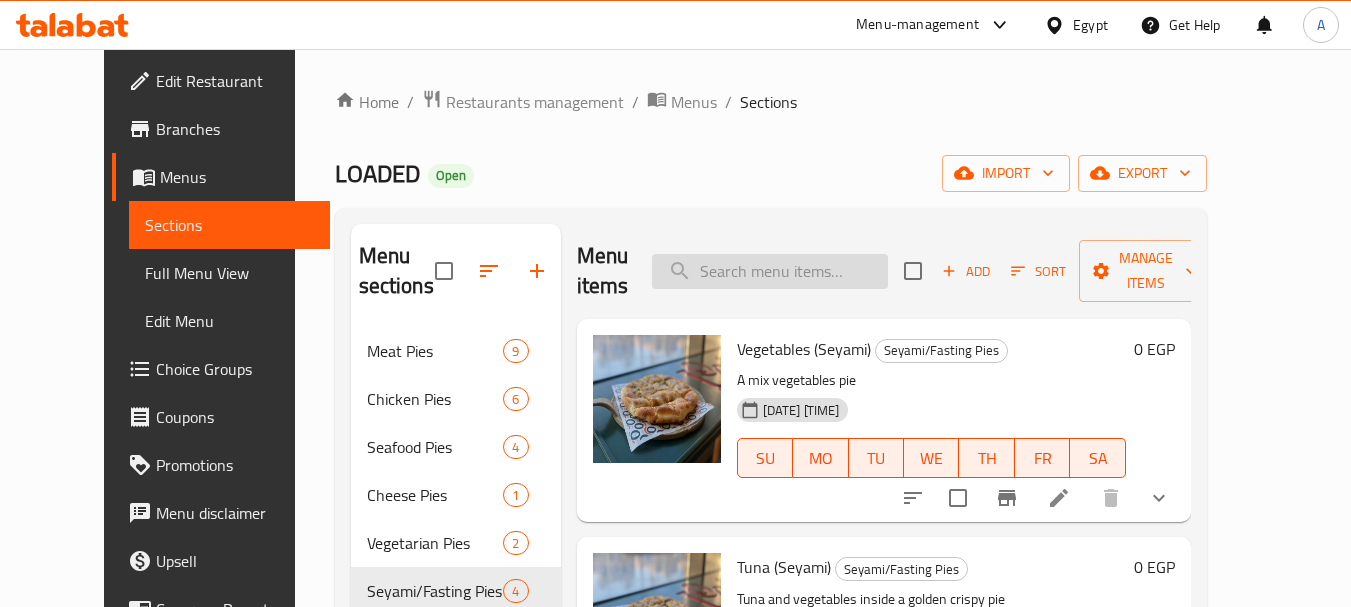 click at bounding box center [770, 271] 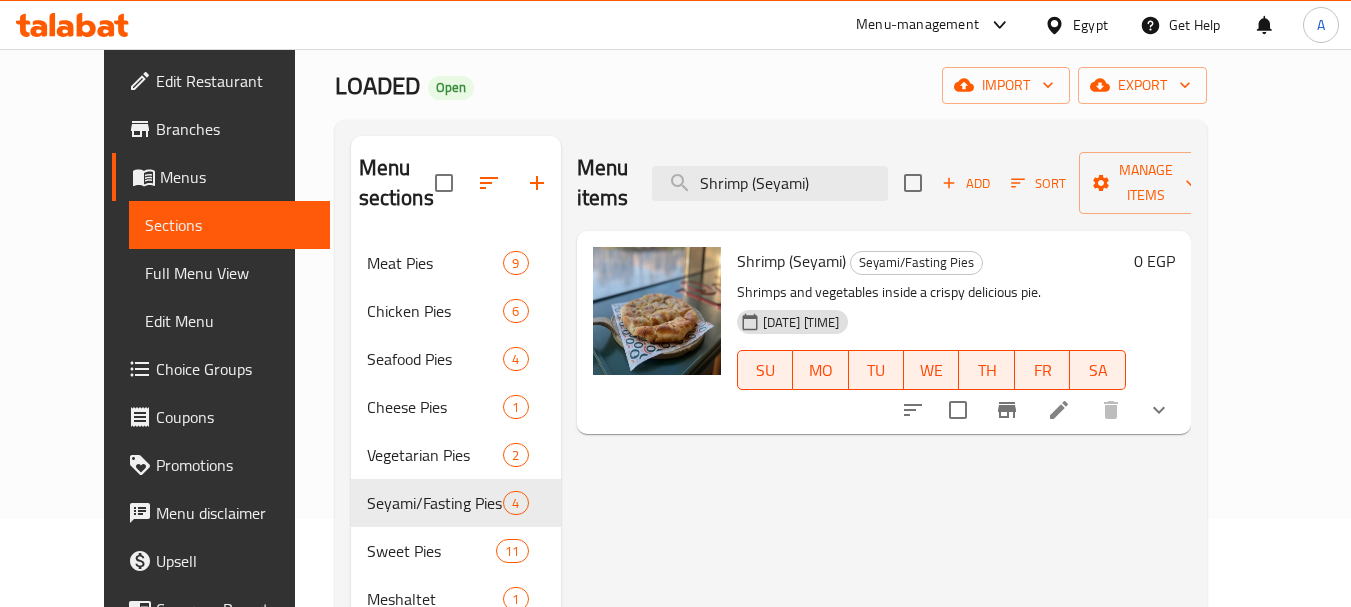 scroll, scrollTop: 200, scrollLeft: 0, axis: vertical 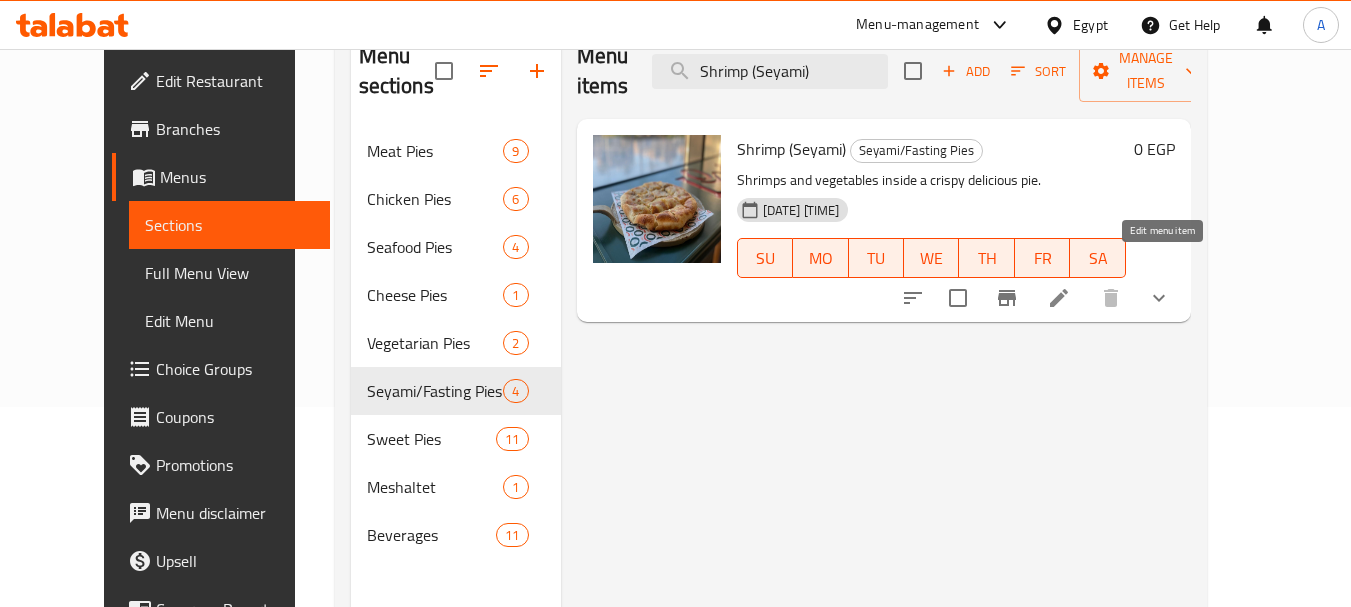 type on "Shrimp (Seyami)" 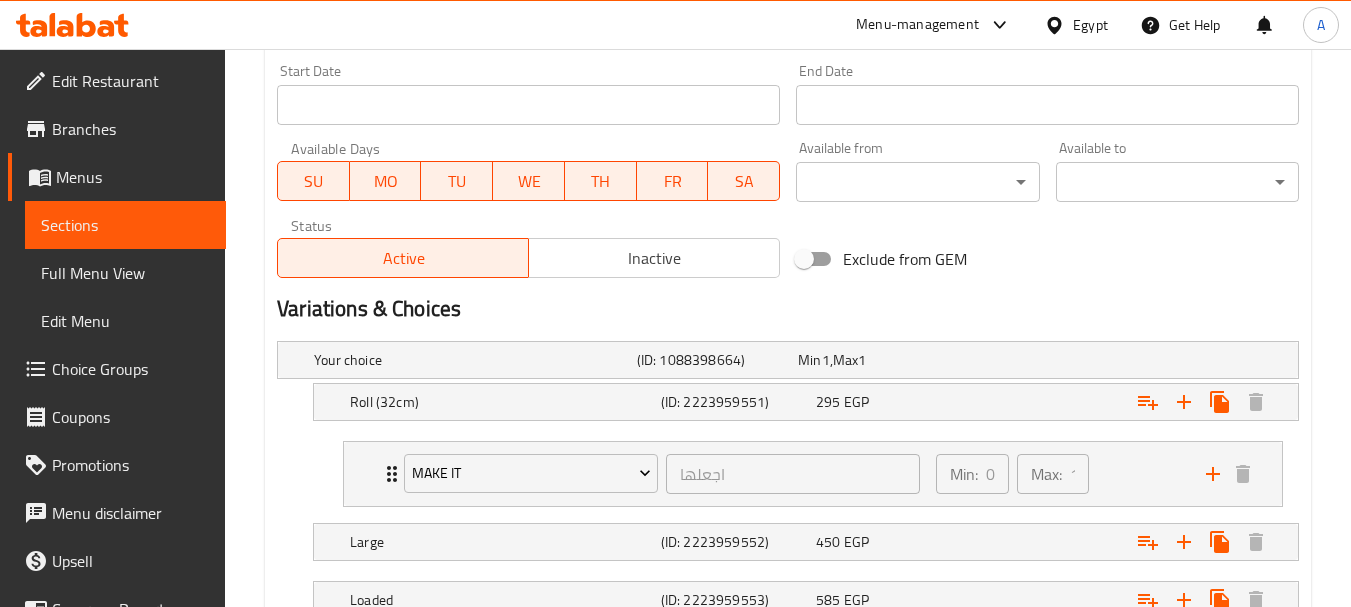 scroll, scrollTop: 1020, scrollLeft: 0, axis: vertical 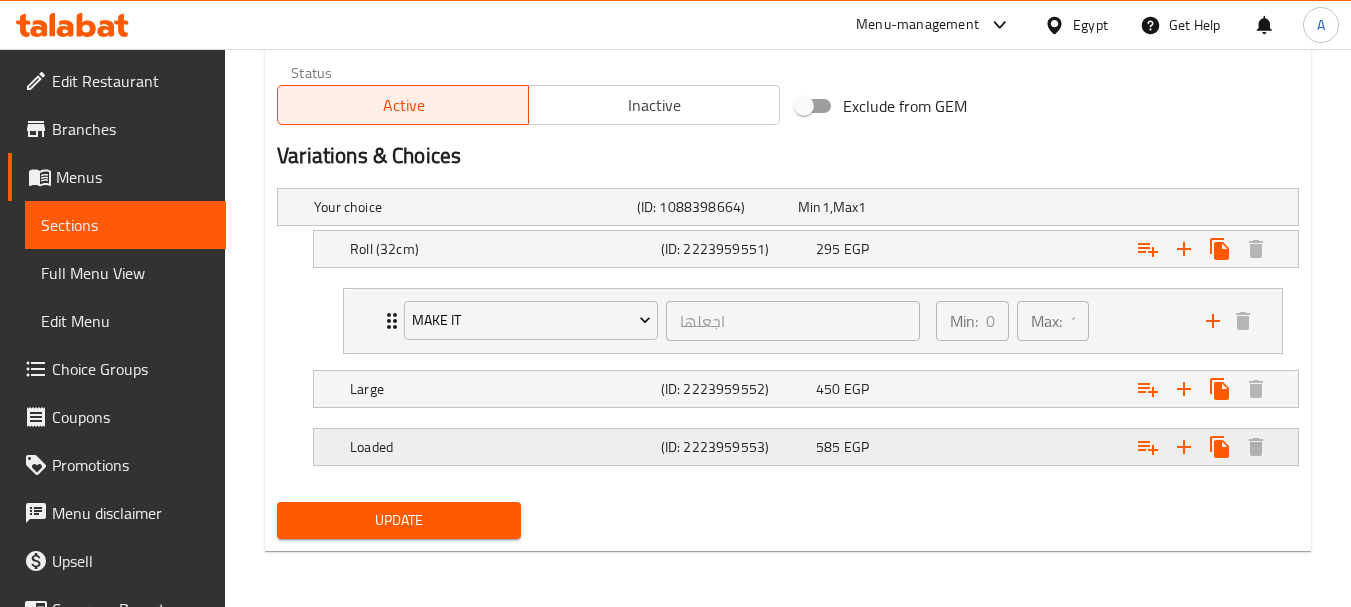 click on "585" at bounding box center (809, 207) 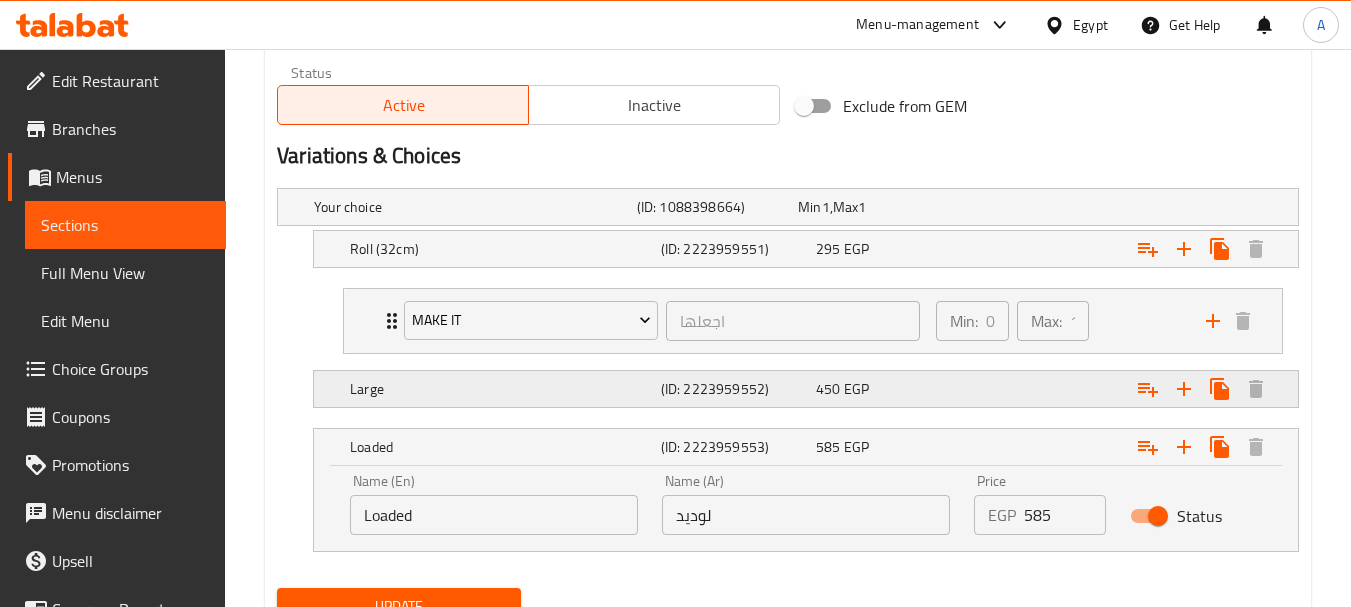click on "EGP" at bounding box center (826, 207) 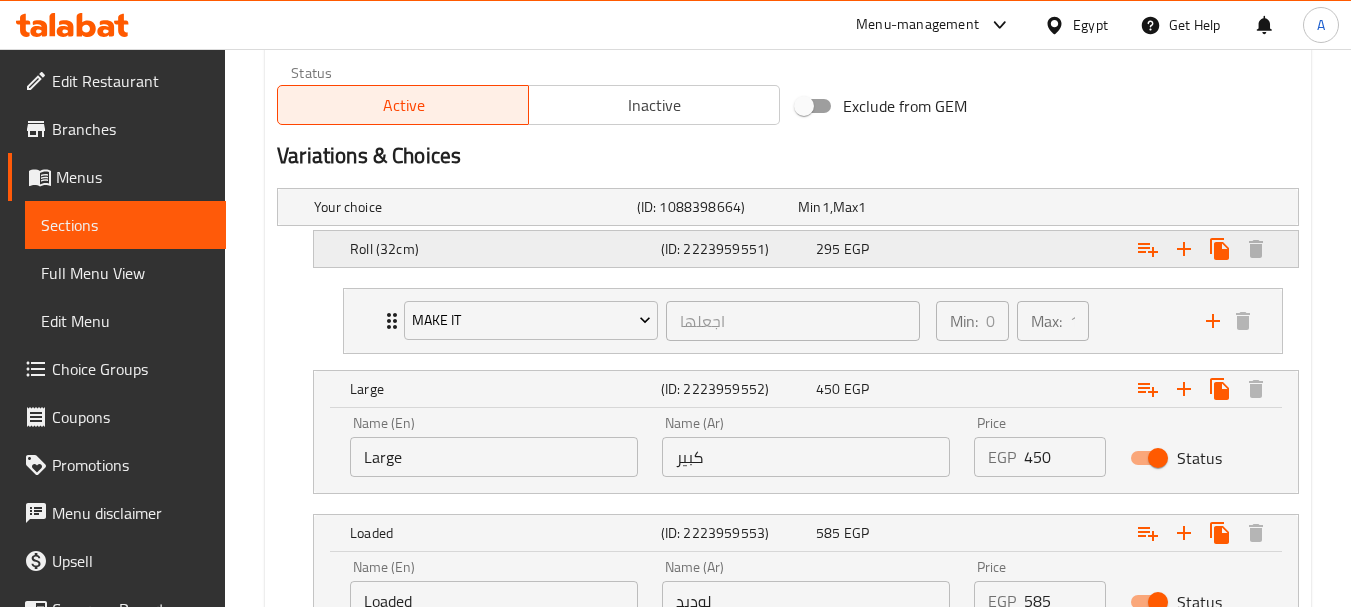 click on "Roll (32cm) (ID: [ID]) 295   EGP" at bounding box center [794, 207] 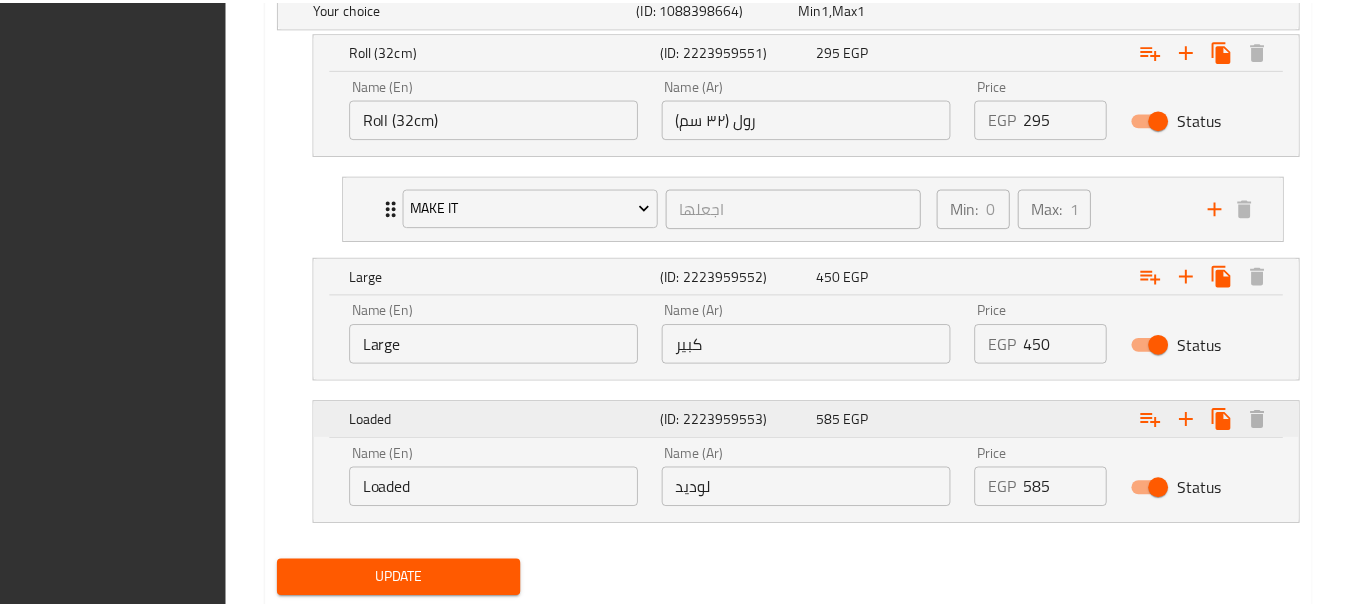 scroll, scrollTop: 1278, scrollLeft: 0, axis: vertical 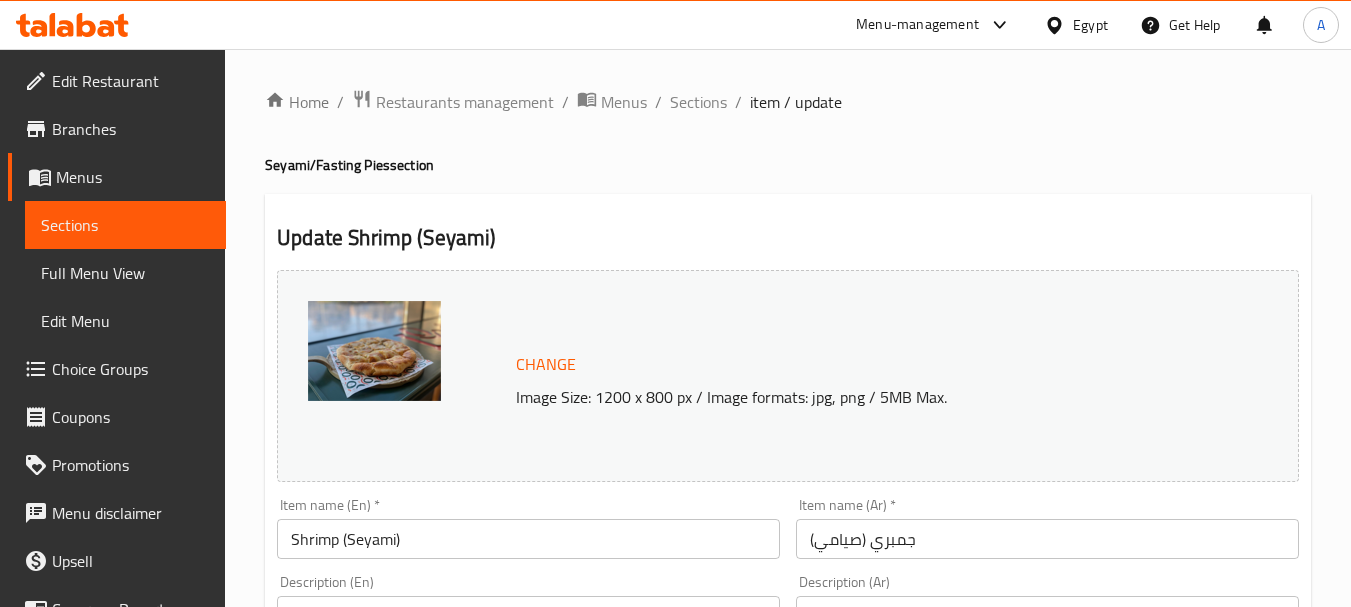 click on "Home / Restaurants management / Menus / Sections / item / update Seyami/Fasting Pies  section Update Shrimp (Seyami) Change Image Size: 1200 x 800 px / Image formats: jpg, png / 5MB Max. Item name (En)   * Shrimp (Seyami) Item name (En)  * Item name (Ar)   * جمبري (صيامي) Item name (Ar)  * Description (En) Shrimps and vegetables inside a crispy delicious pie. Description (En) Description (Ar) الجمبري و الخضار داخل فطيرة مقرمشة شهية. Description (Ar) Product barcode Product barcode Product sku Product sku Price   * EGP 0 Price  * Price on selection Free item Start Date Start Date End Date End Date Available Days SU MO TU WE TH FR SA Available from ​ ​ Available to ​ ​ Status Active Inactive Exclude from GEM Variations & Choices Your choice (ID: [ID]) Min 1  ,  Max 1 Name (En) Your choice Name (En) Name (Ar) اختار Name (Ar) Min 1 Min Max 1 Max Roll (32cm) (ID: [ID]) 295   EGP Name (En) Roll (32cm) Name (En) Name (Ar) رول (٣٢ سم)" at bounding box center [788, 967] 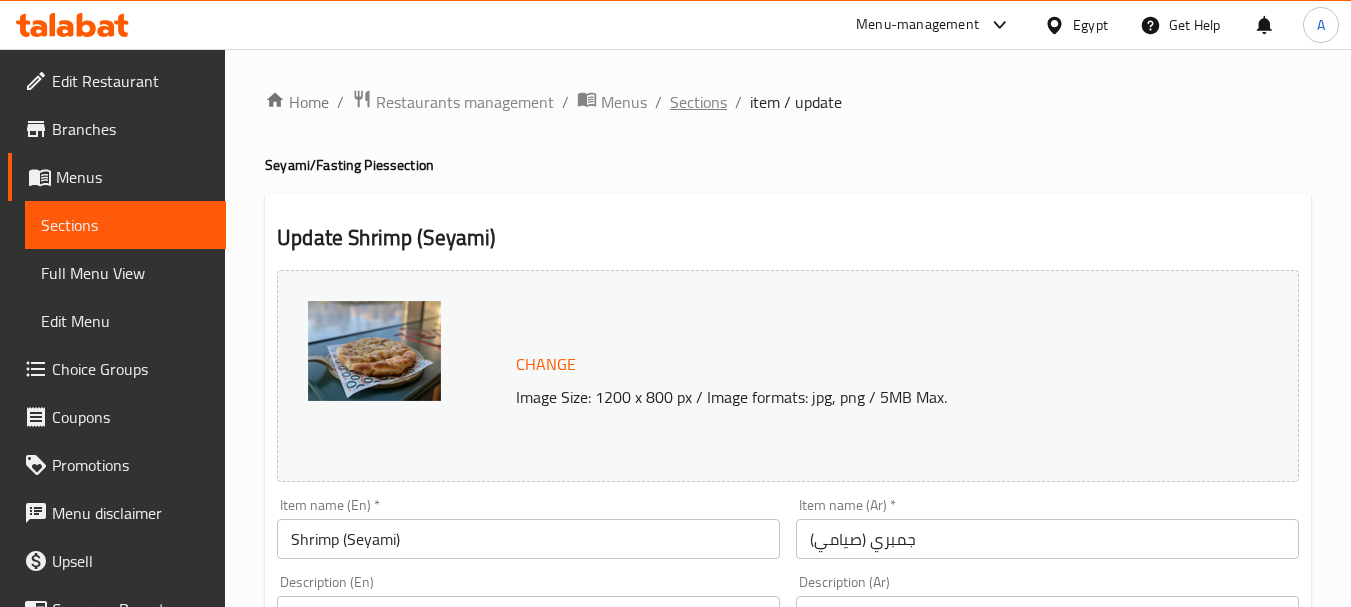 click on "Sections" at bounding box center (698, 102) 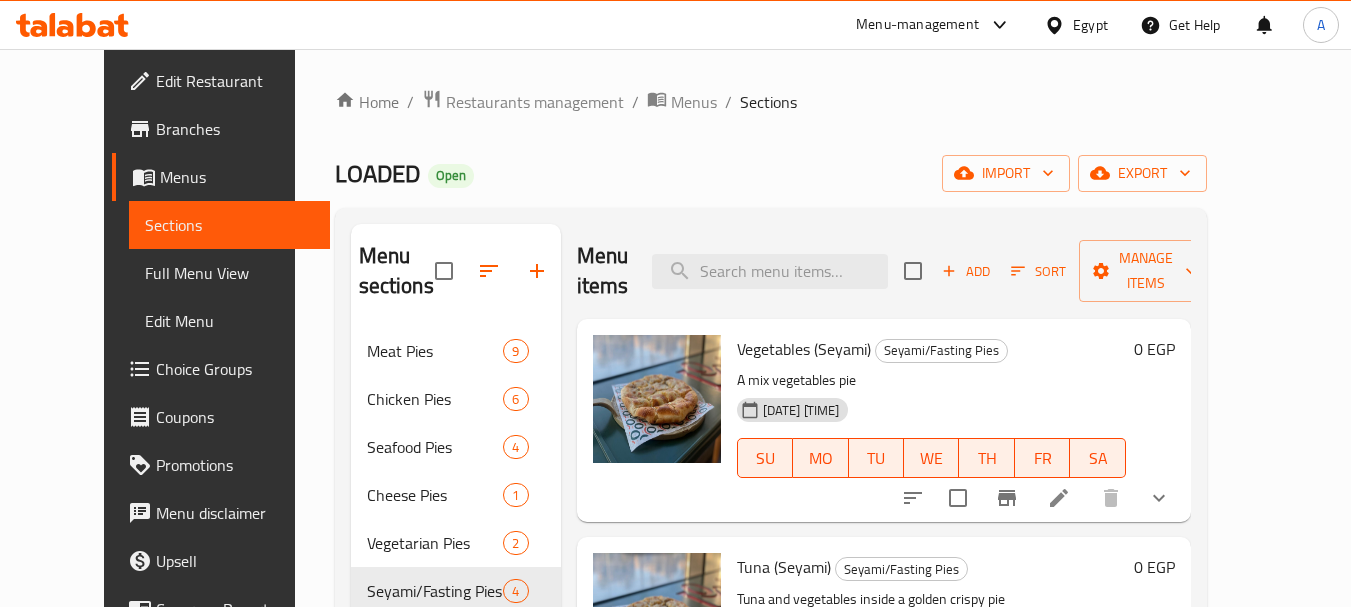 scroll, scrollTop: 100, scrollLeft: 0, axis: vertical 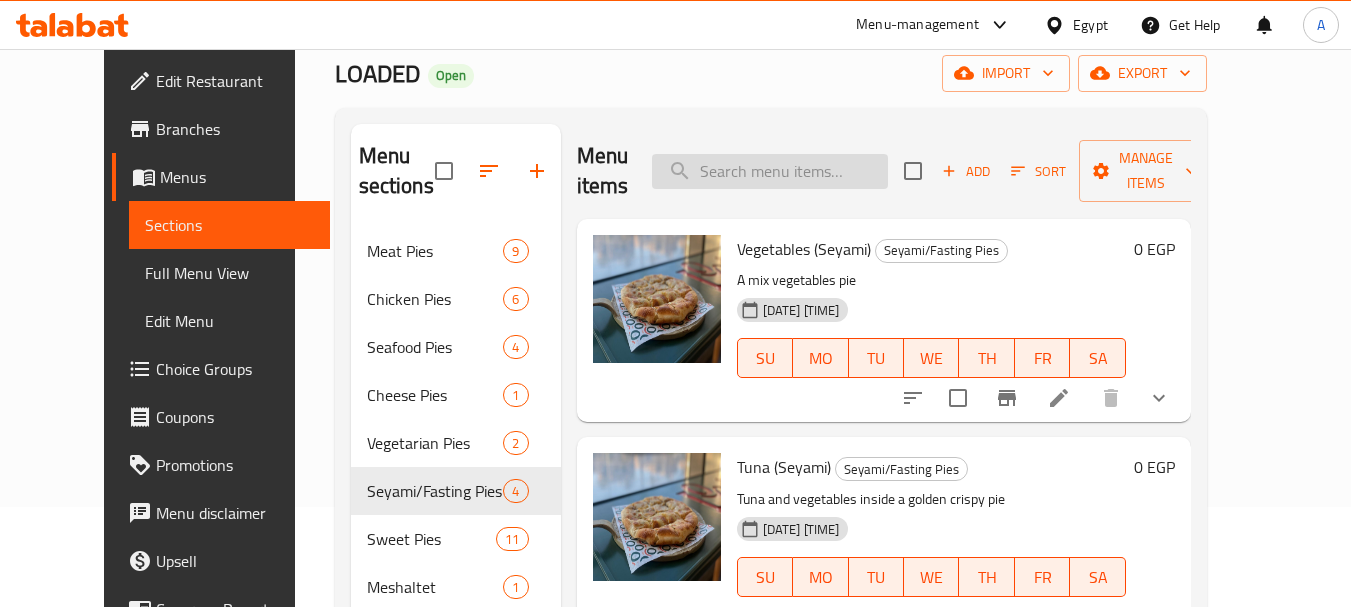 click at bounding box center [770, 171] 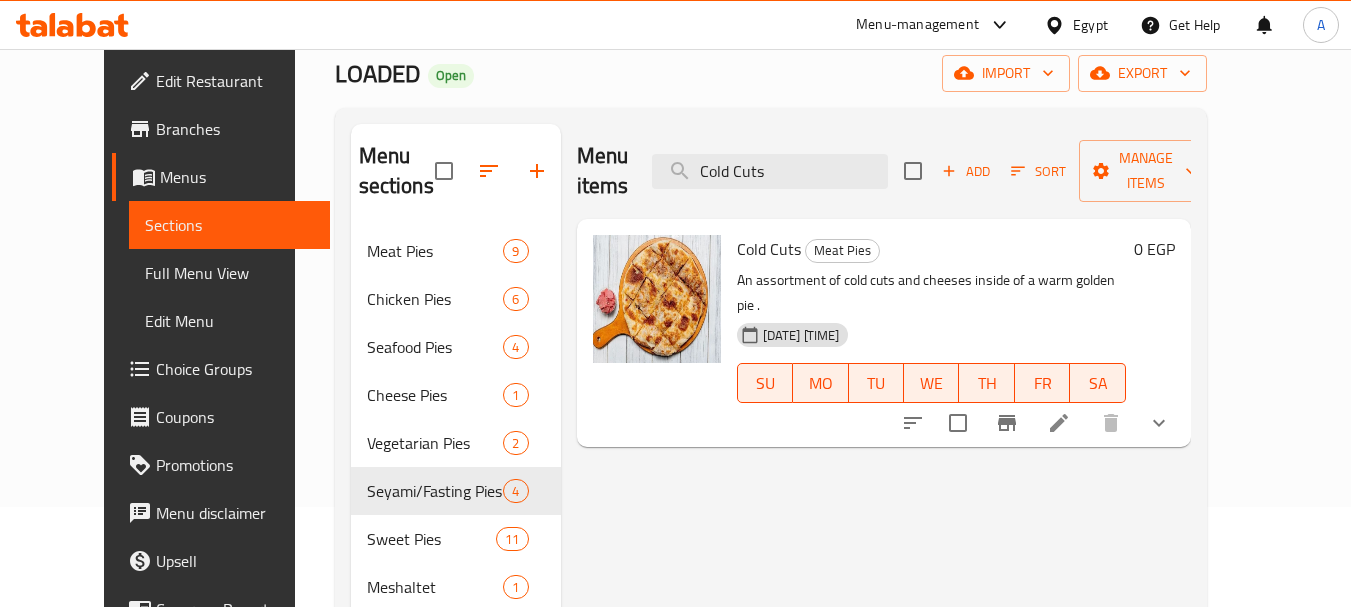 type on "Cold Cuts" 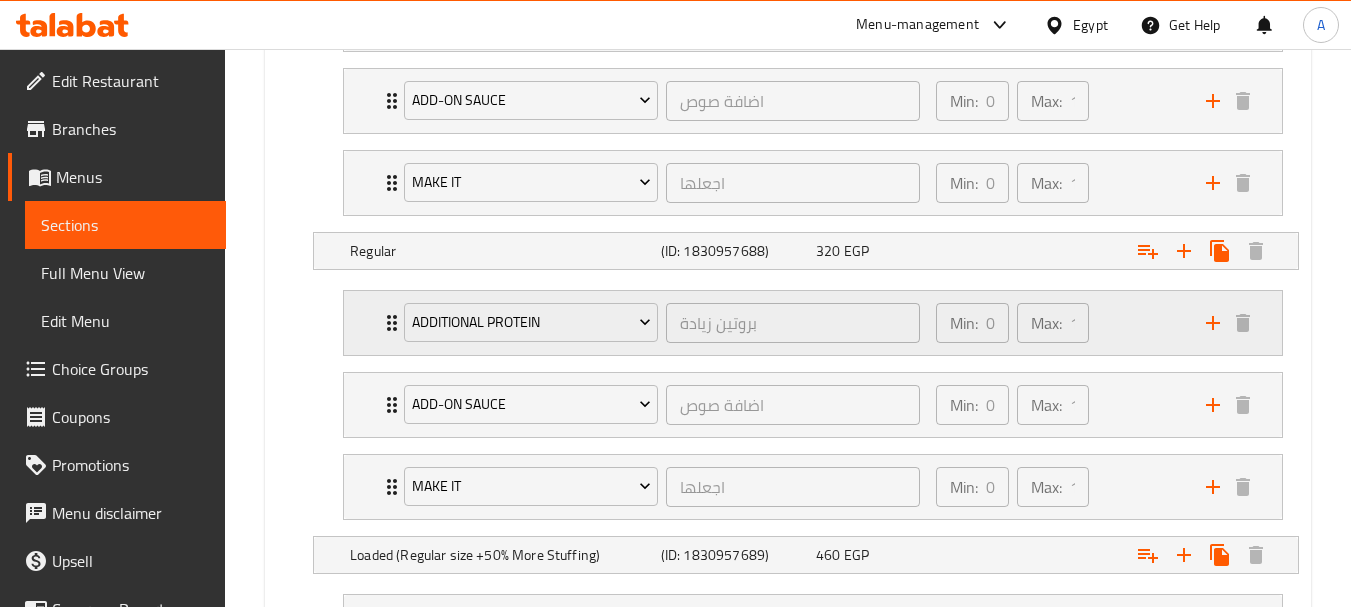scroll, scrollTop: 1400, scrollLeft: 0, axis: vertical 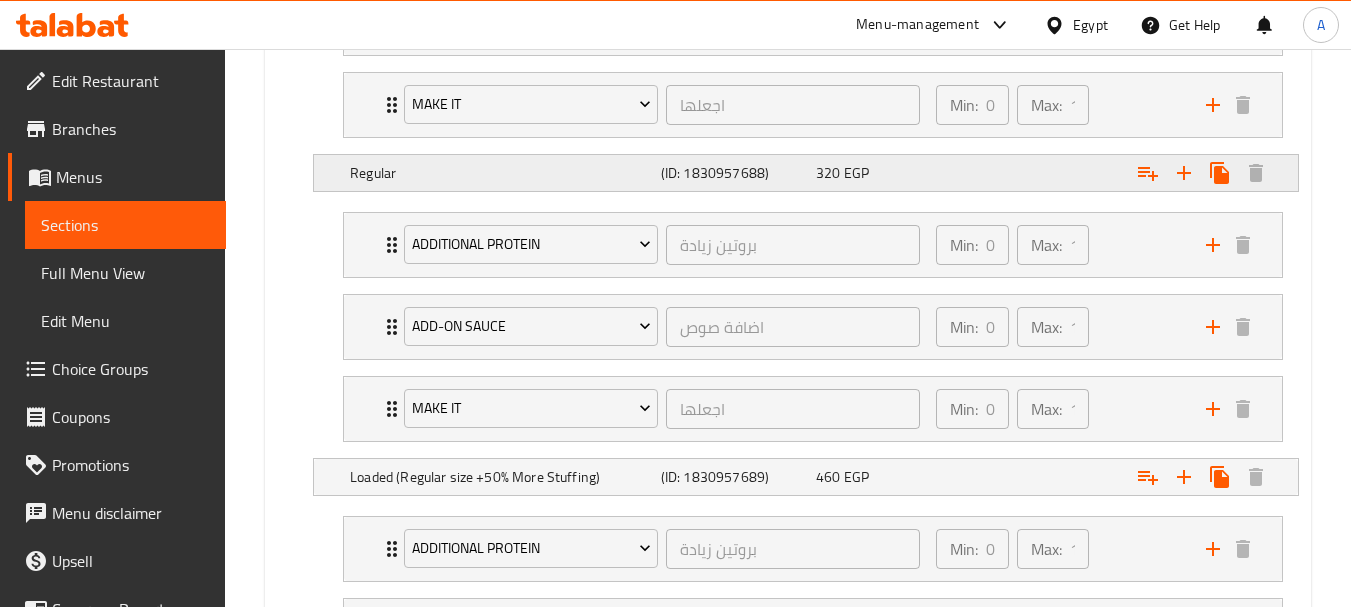 click on "Regular (ID: [ID]) 320   EGP" at bounding box center [794, -173] 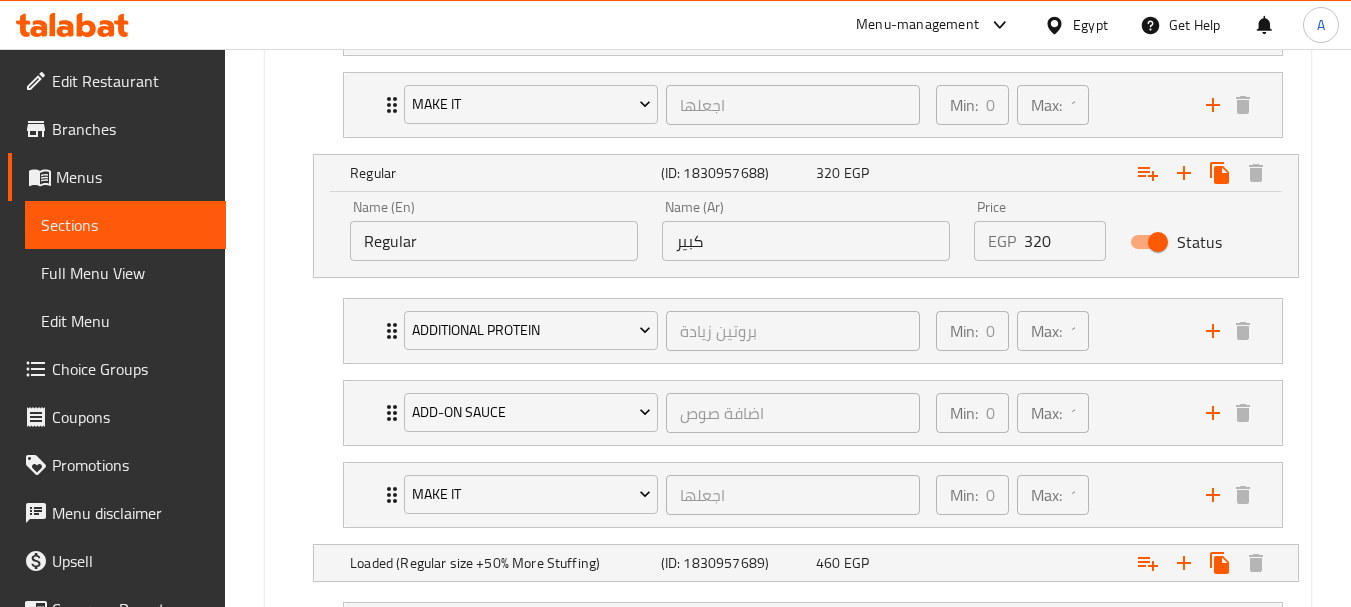click on "Regular" at bounding box center [494, 241] 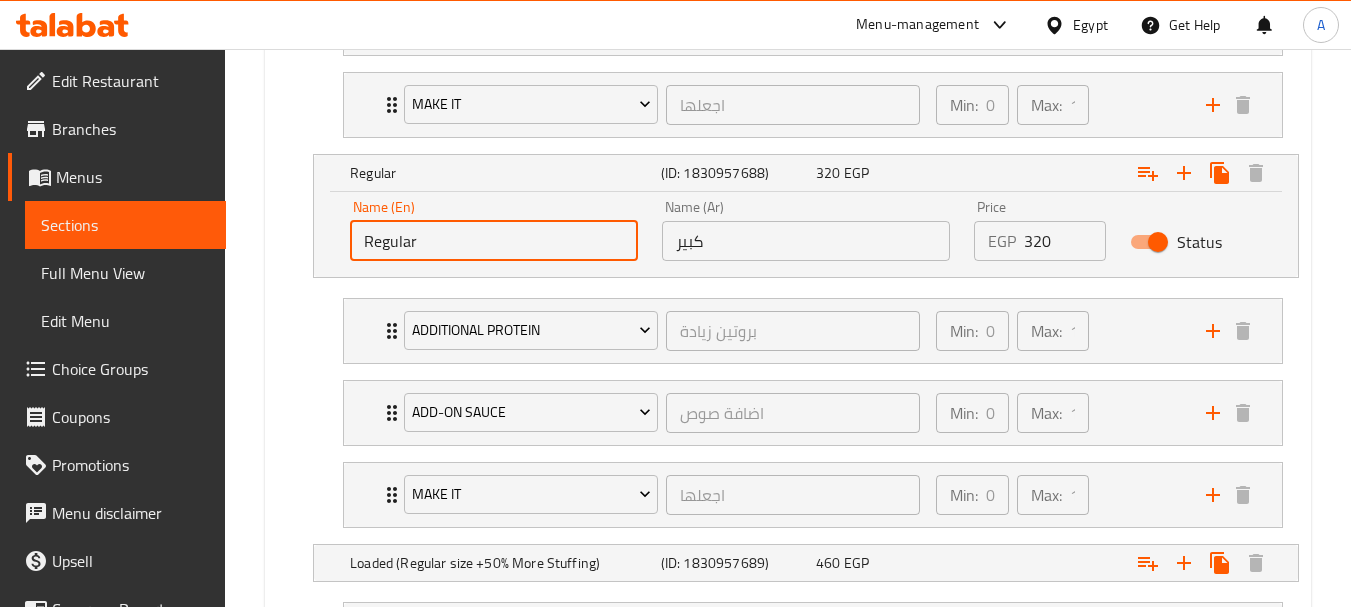 click on "Regular" at bounding box center (494, 241) 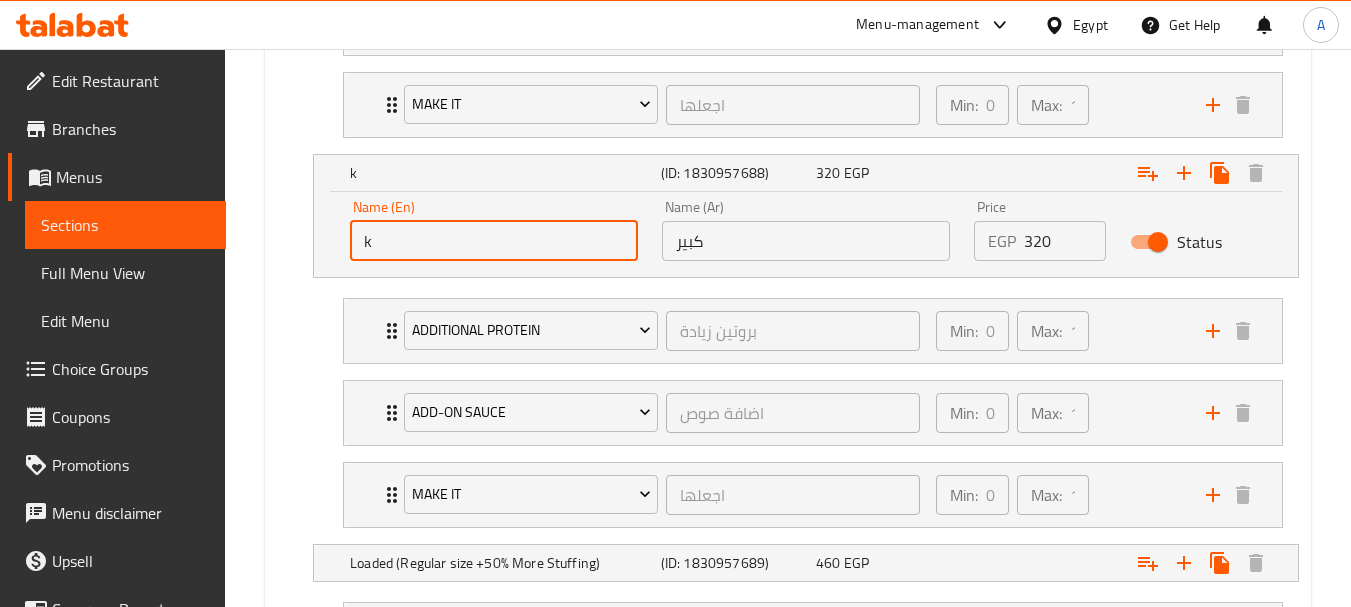 drag, startPoint x: 63, startPoint y: 236, endPoint x: 82, endPoint y: 237, distance: 19.026299 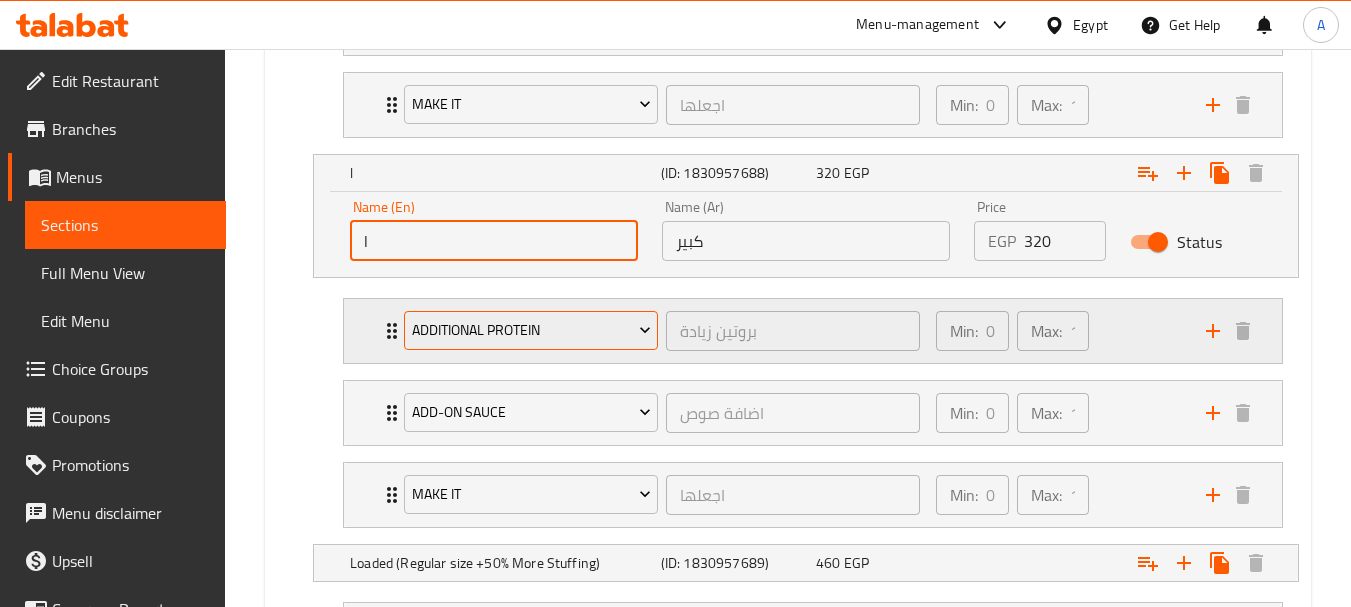 type on "Large" 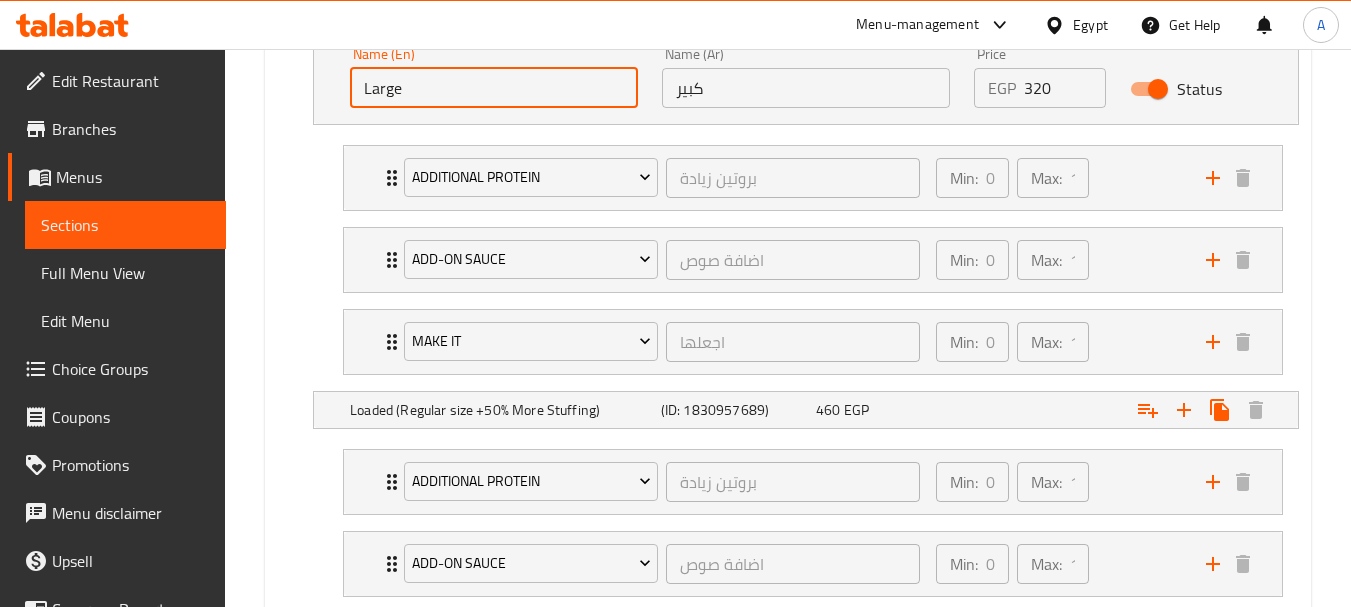 scroll, scrollTop: 1762, scrollLeft: 0, axis: vertical 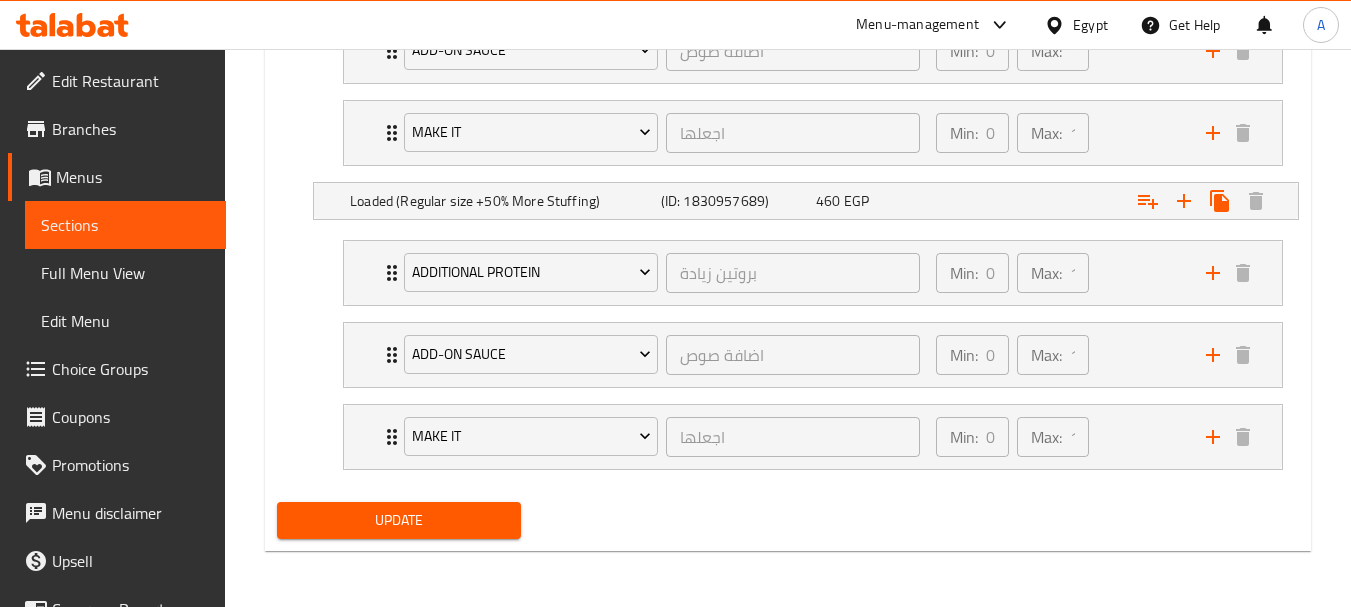 click on "Update" at bounding box center (398, 520) 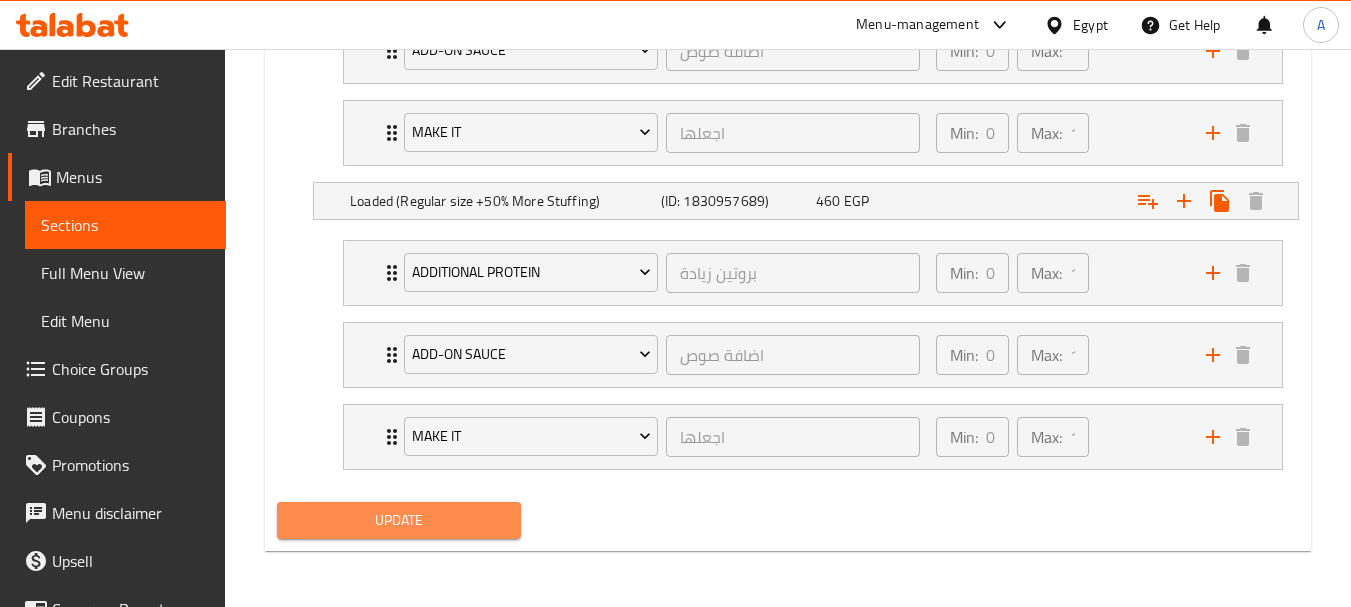 click on "Update" at bounding box center (398, 520) 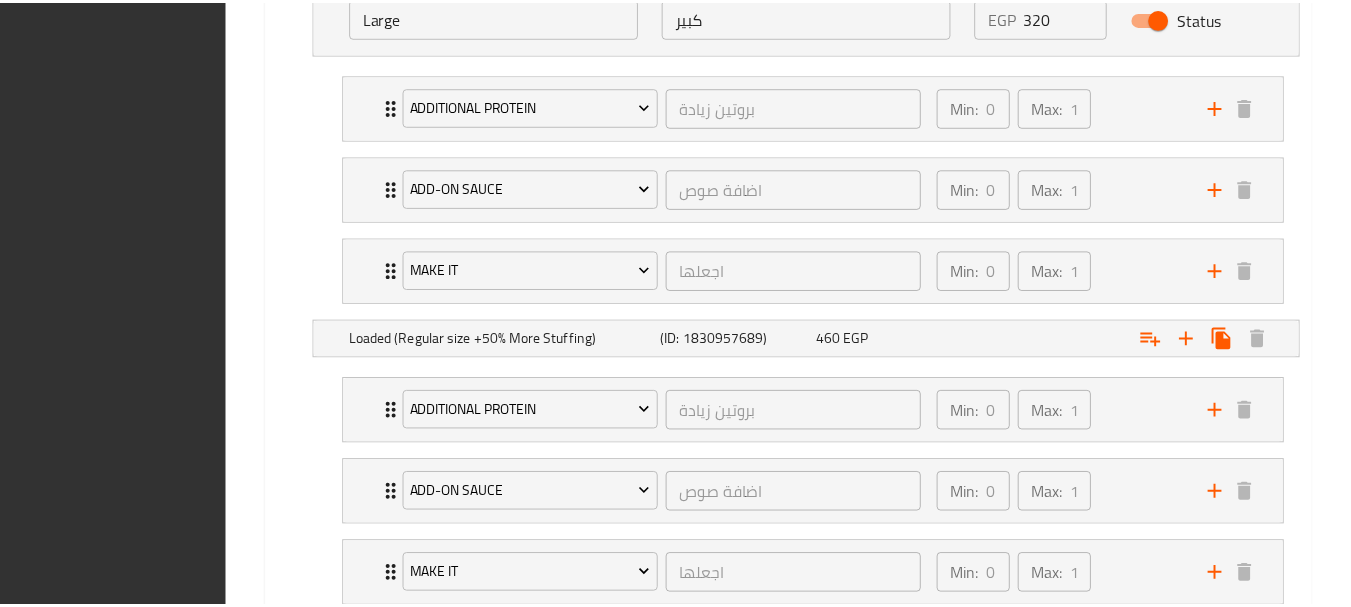 scroll, scrollTop: 1762, scrollLeft: 0, axis: vertical 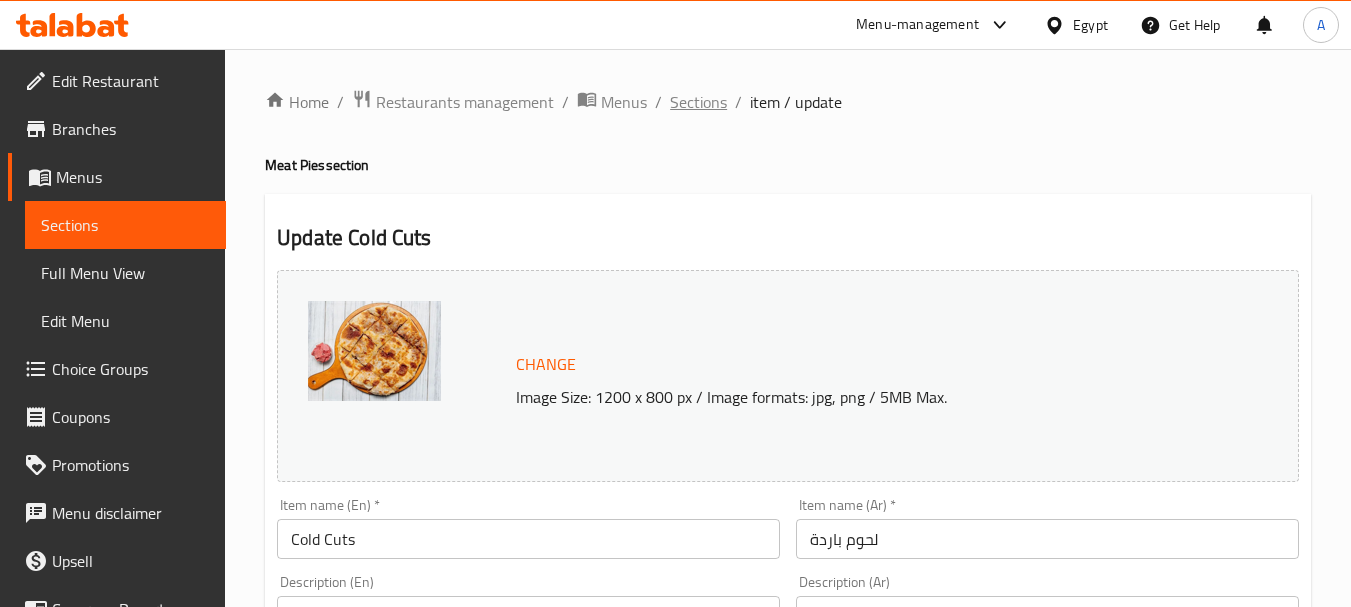 click on "Sections" at bounding box center (698, 102) 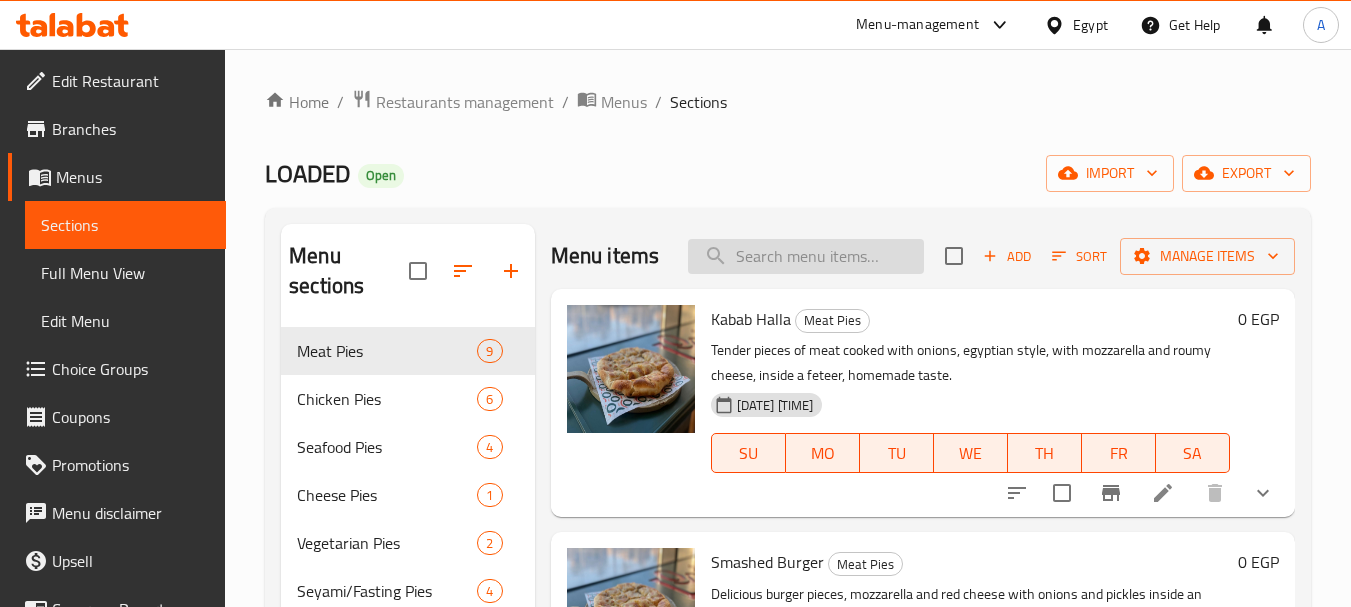 click at bounding box center (806, 256) 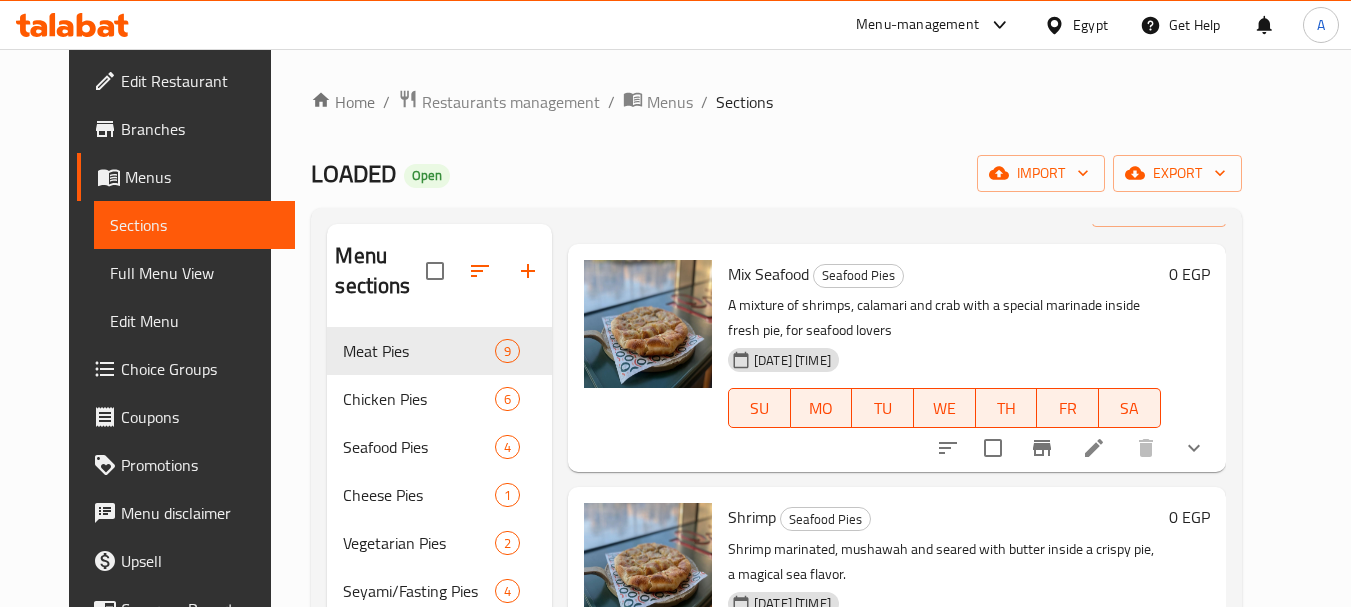 scroll, scrollTop: 178, scrollLeft: 0, axis: vertical 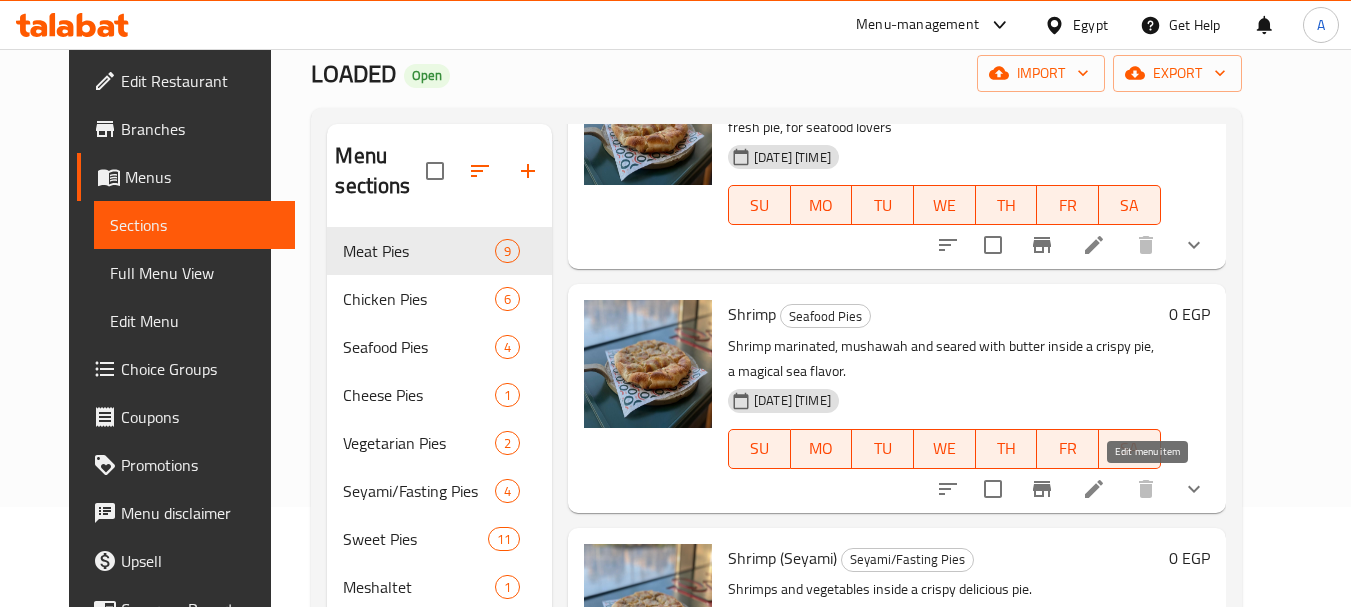 type on "Shrimp" 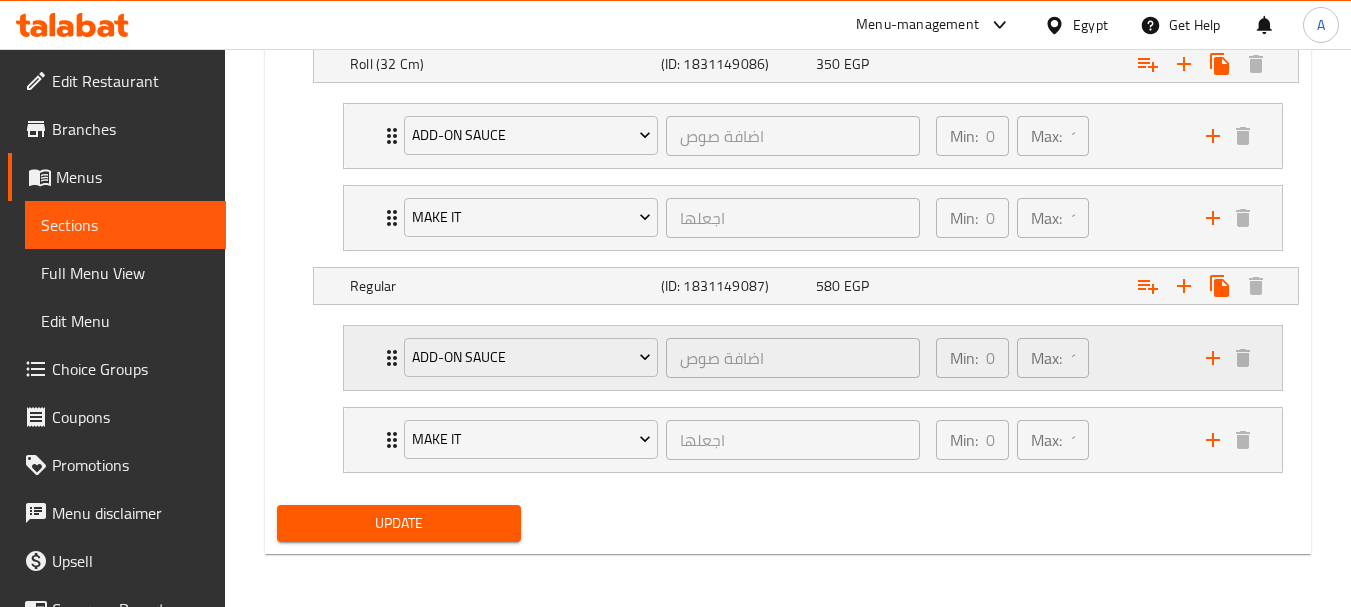 scroll, scrollTop: 1430, scrollLeft: 0, axis: vertical 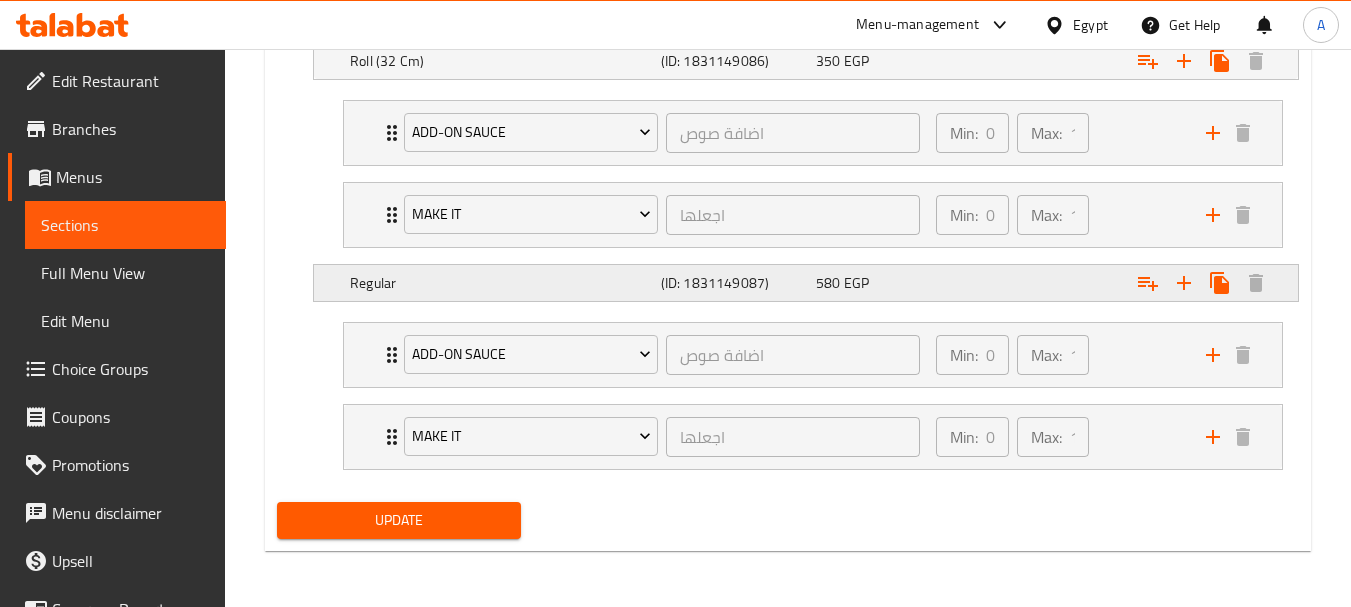 click at bounding box center [1116, -203] 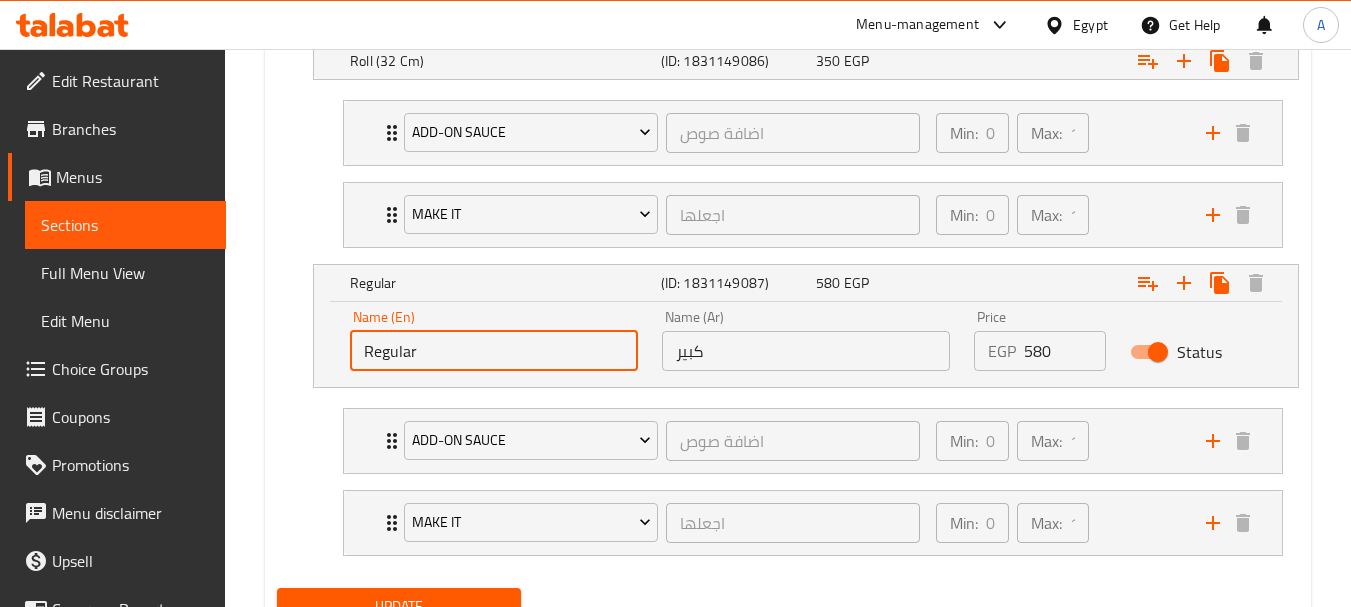 click on "Regular" at bounding box center [494, 351] 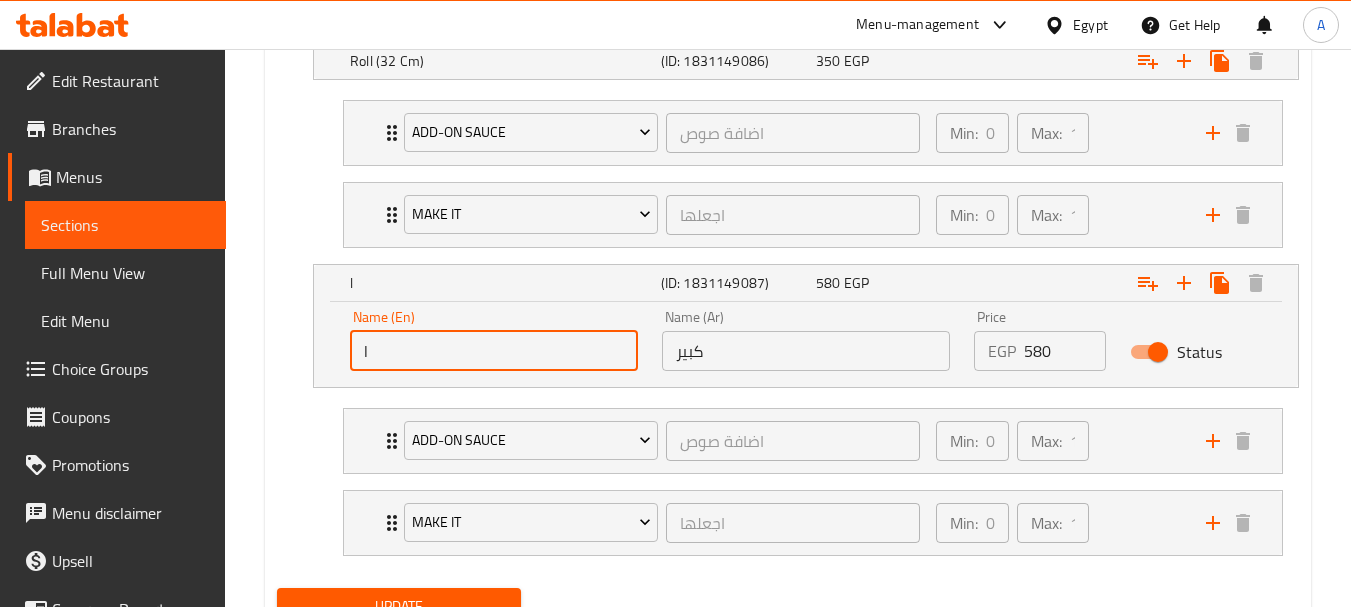 type on "Large" 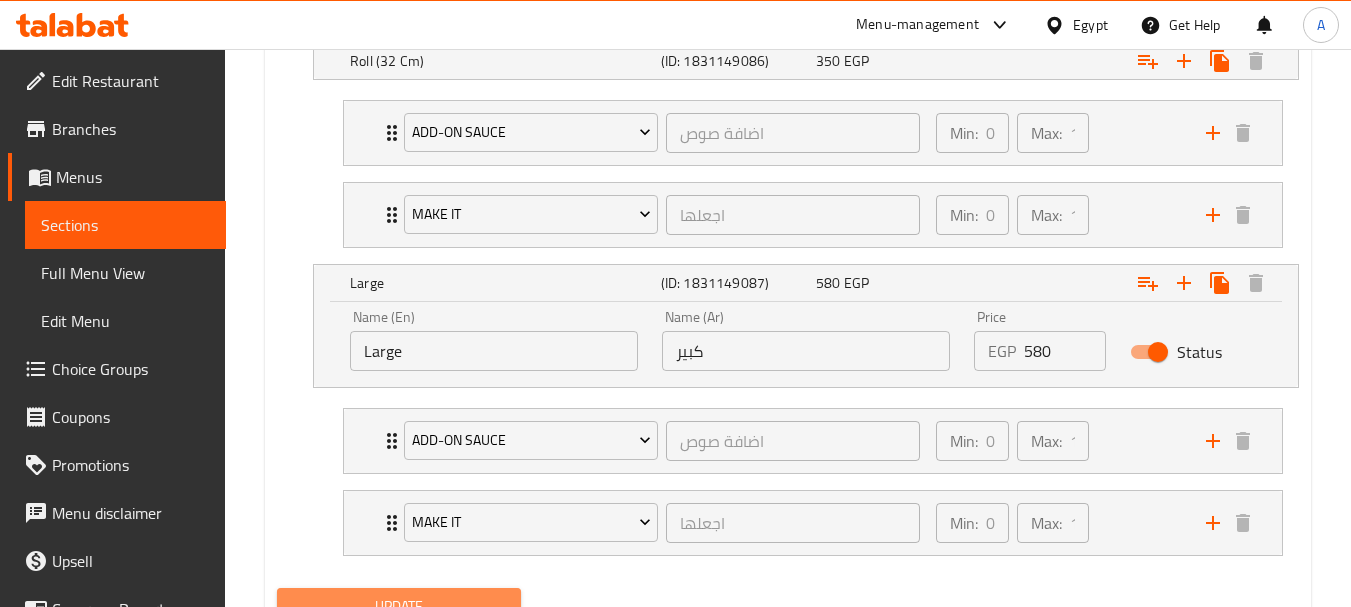 drag, startPoint x: 483, startPoint y: 591, endPoint x: 1276, endPoint y: 173, distance: 896.42236 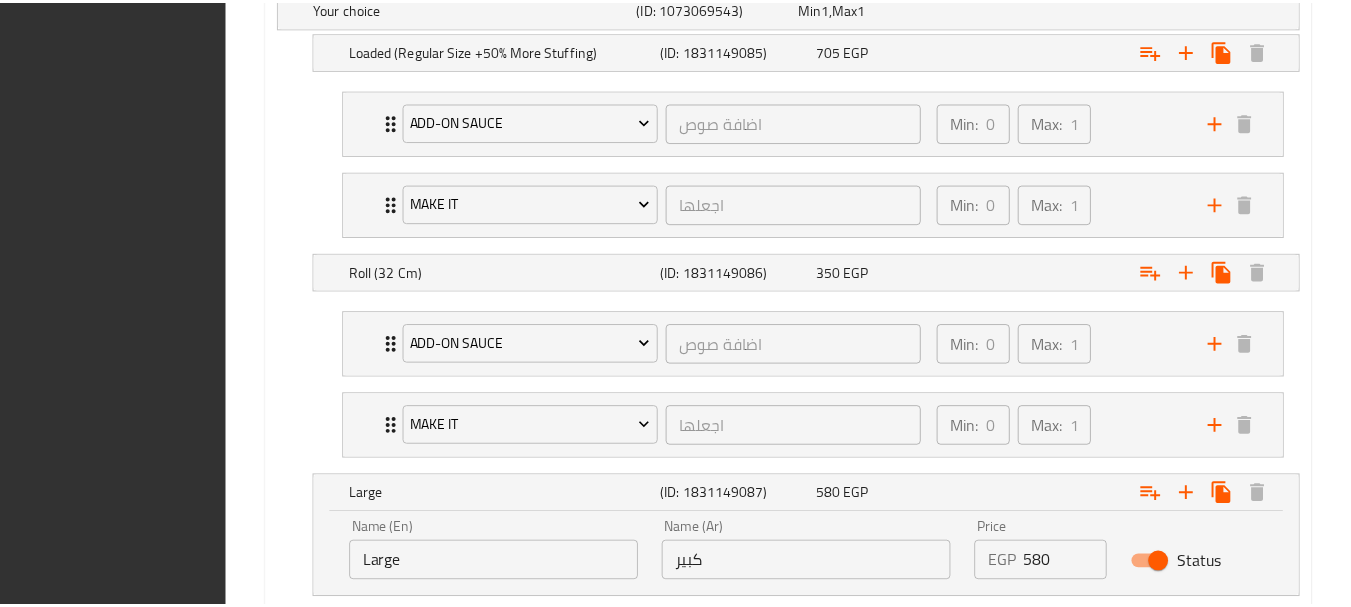 scroll, scrollTop: 1516, scrollLeft: 0, axis: vertical 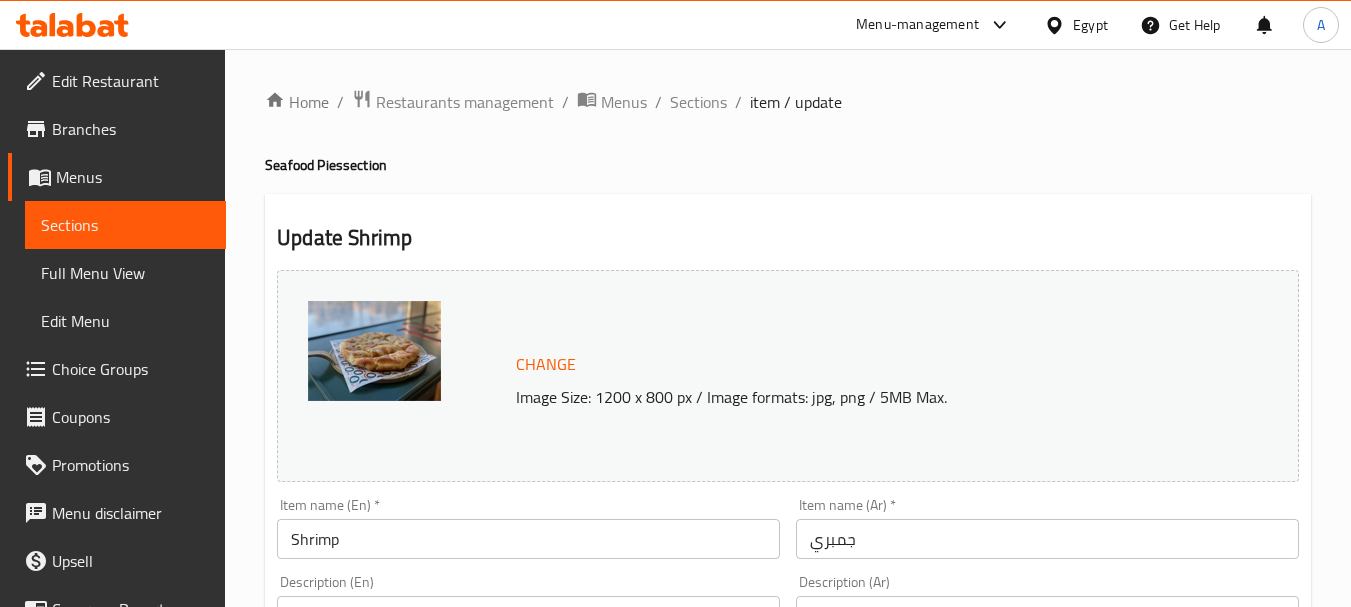 click on "/" at bounding box center [738, 102] 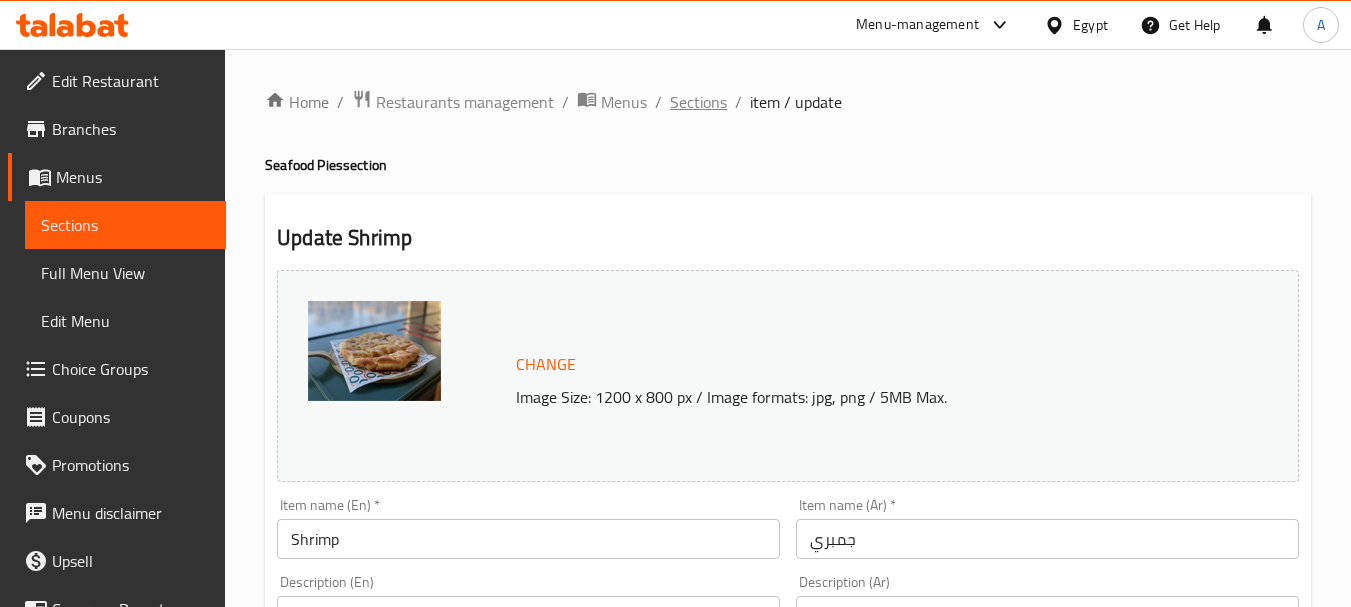 click on "Sections" at bounding box center [698, 102] 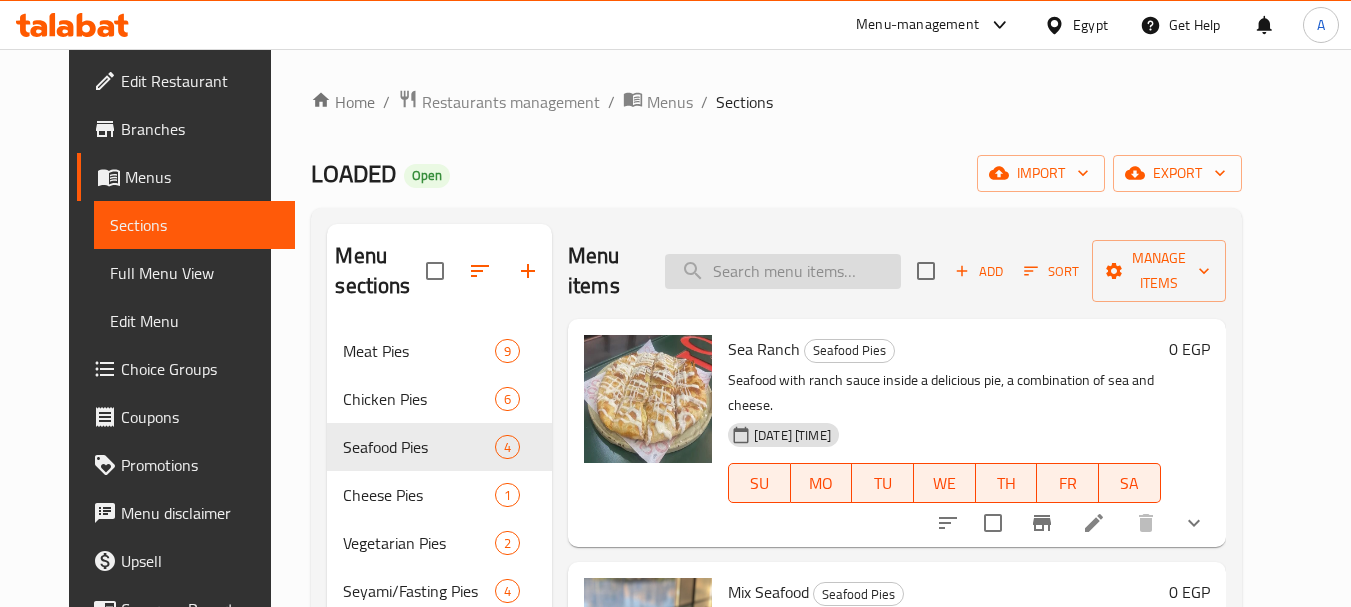 click at bounding box center [783, 271] 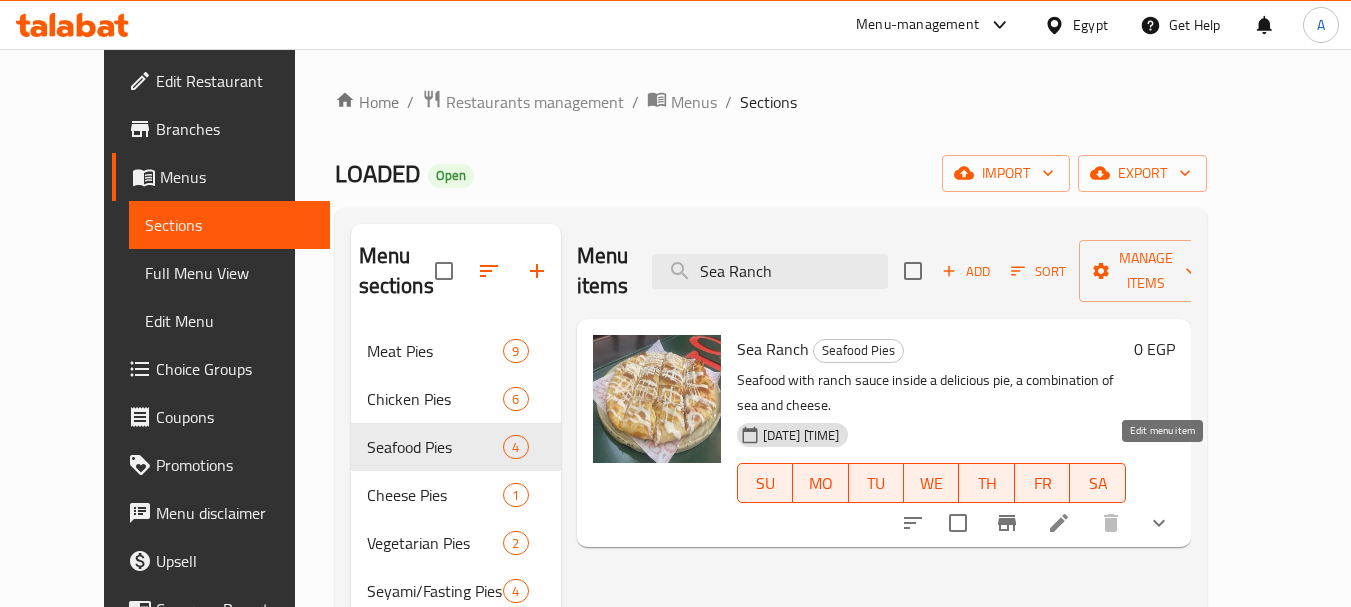 type on "Sea Ranch" 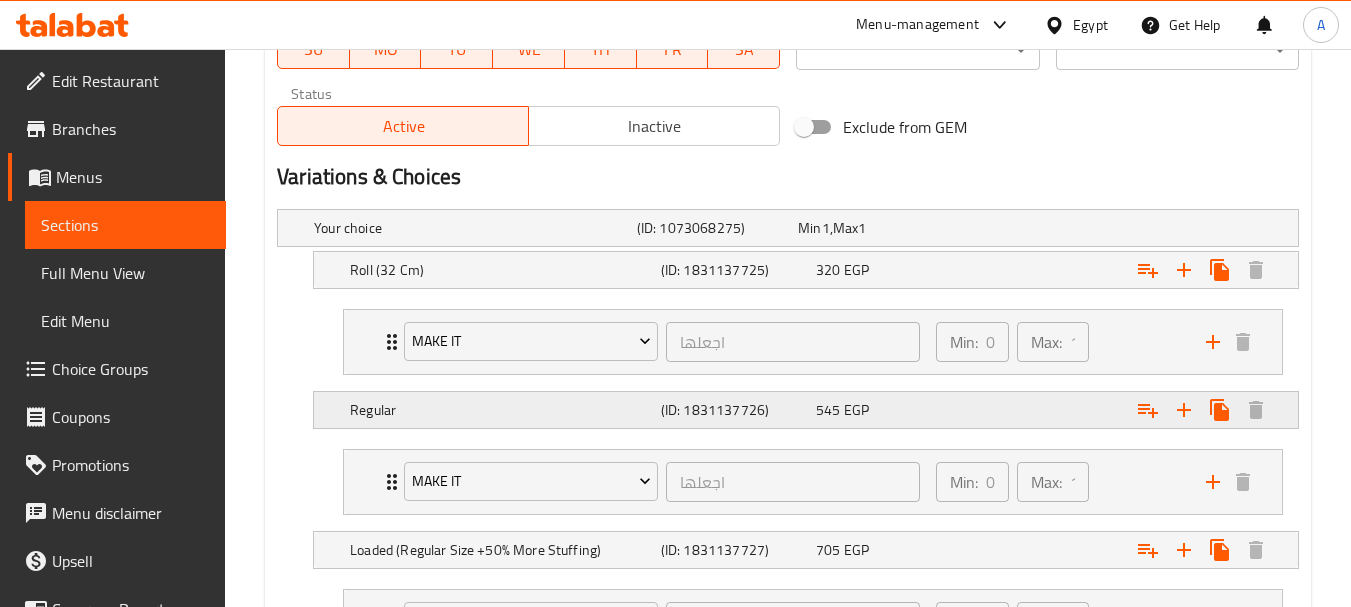 scroll, scrollTop: 1000, scrollLeft: 0, axis: vertical 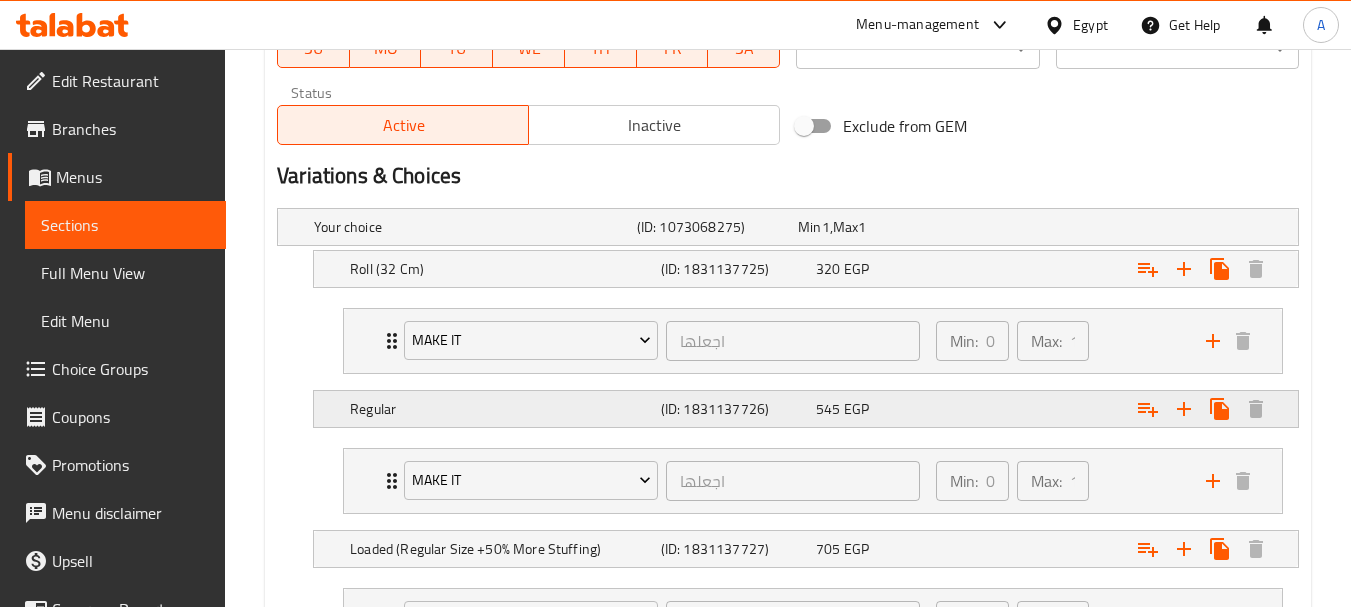 click on "(ID: 1831137726)" at bounding box center (713, 227) 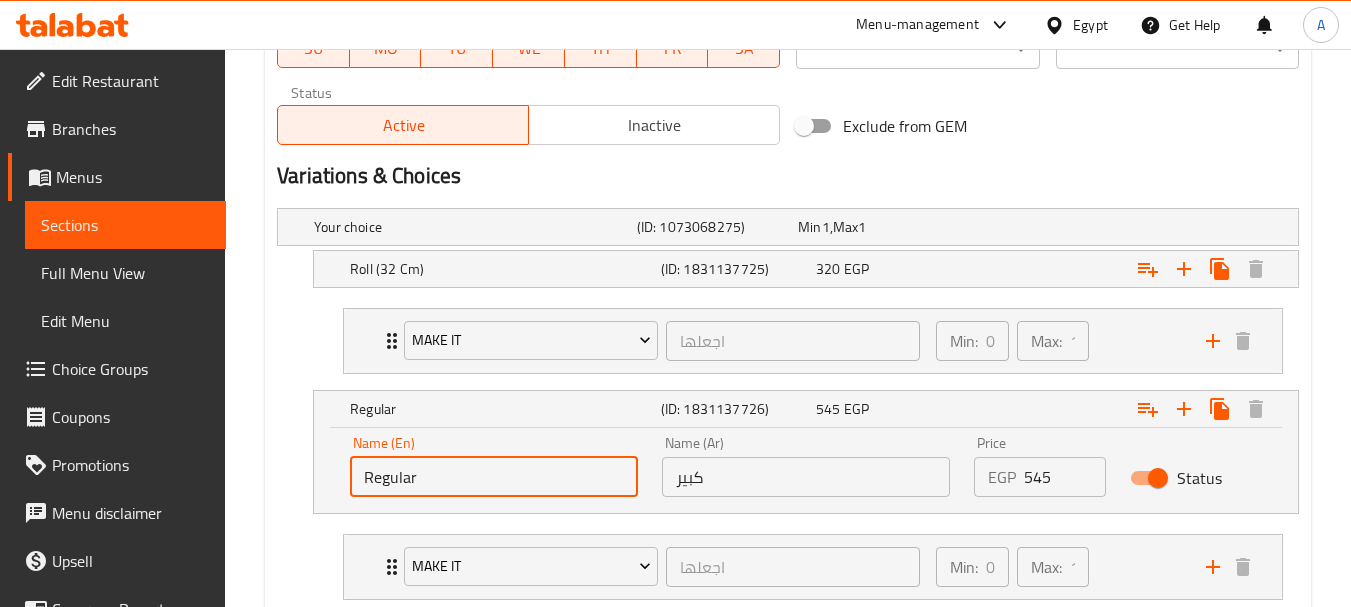 click on "Regular" at bounding box center [494, 477] 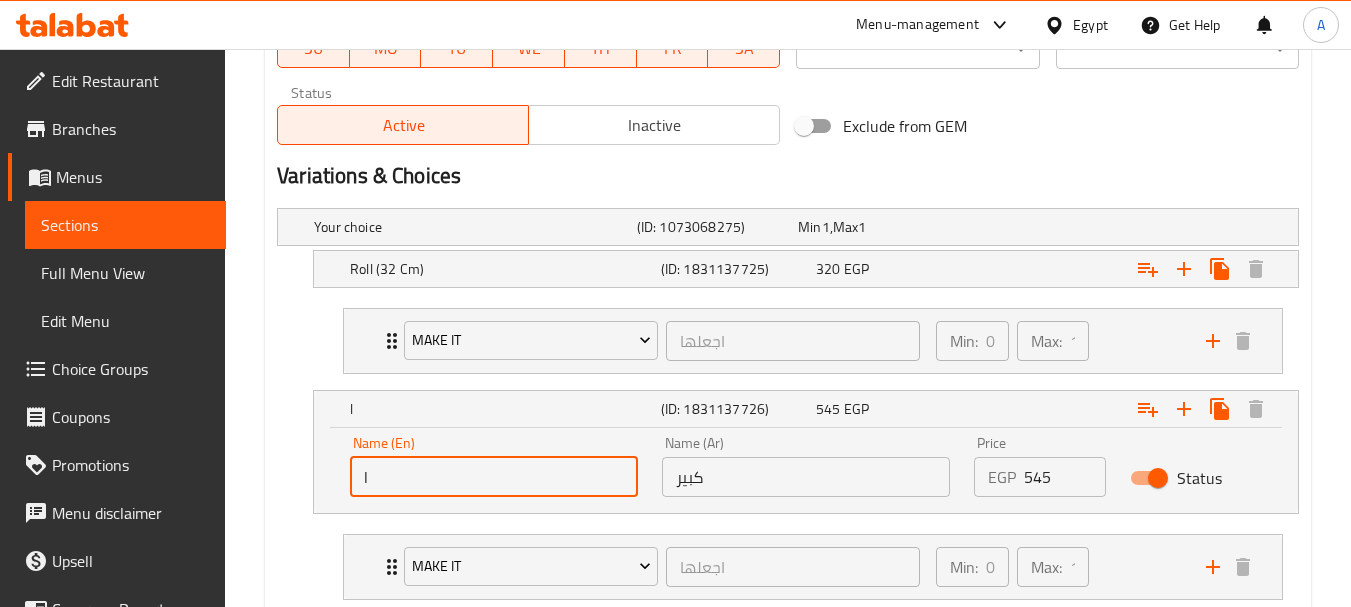 type on "Large" 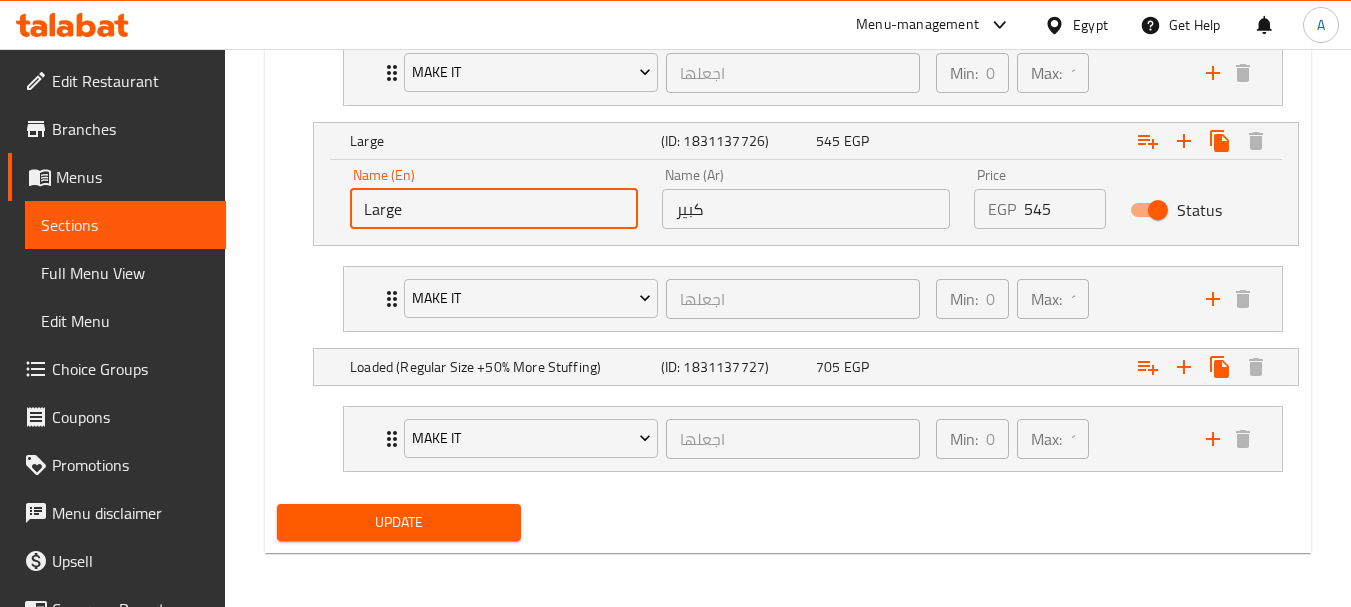scroll, scrollTop: 1270, scrollLeft: 0, axis: vertical 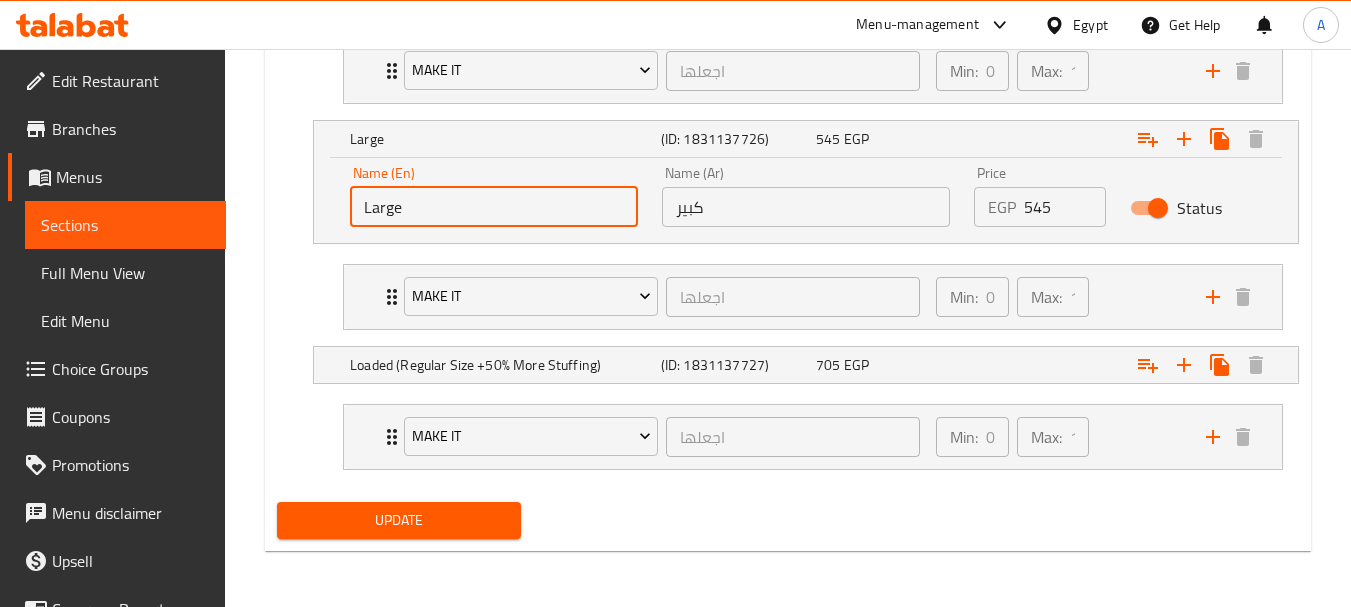 click on "Update" at bounding box center (398, 520) 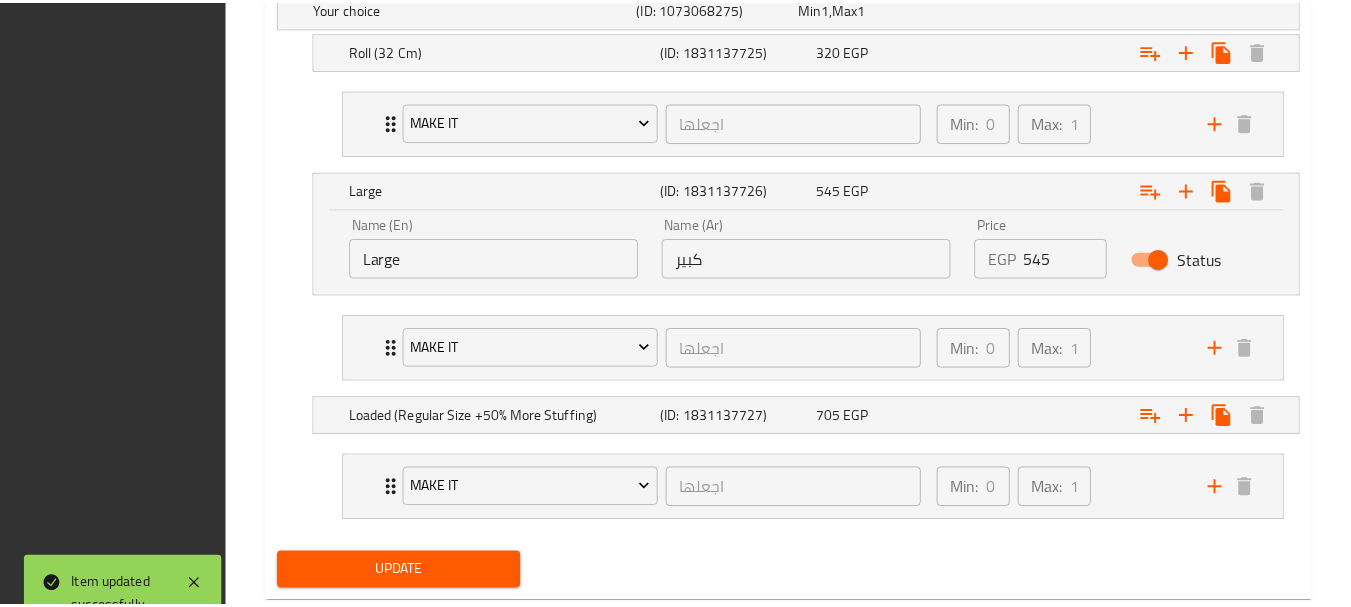 scroll, scrollTop: 1270, scrollLeft: 0, axis: vertical 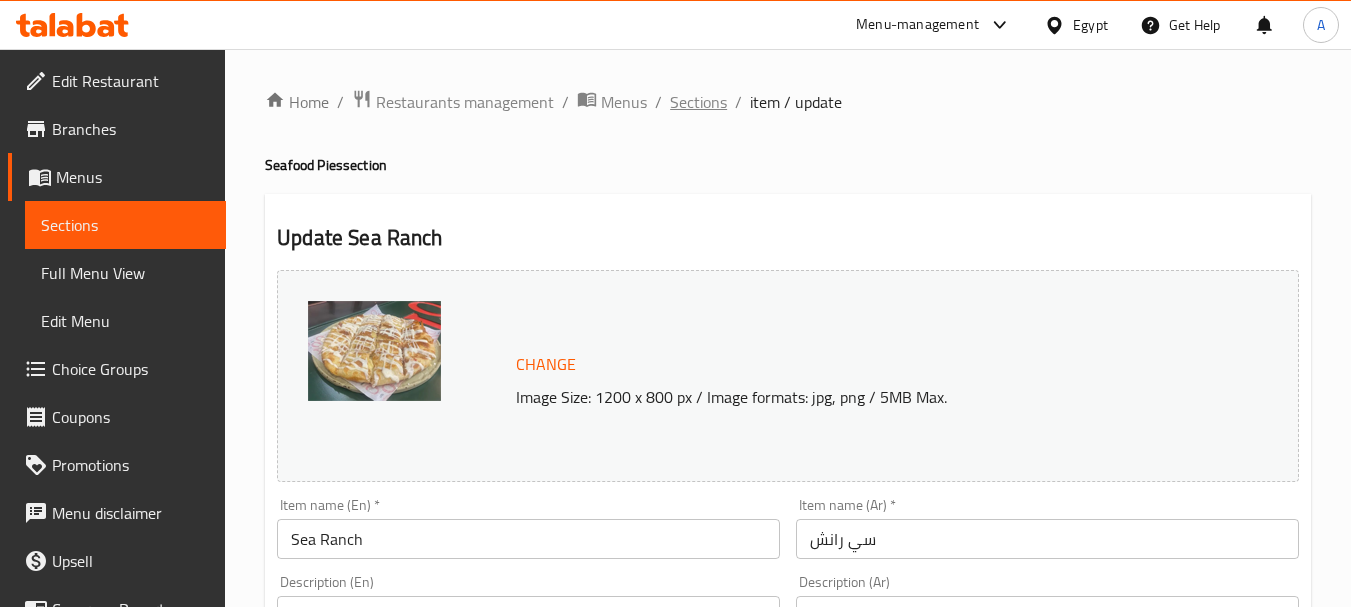 click on "Sections" at bounding box center [698, 102] 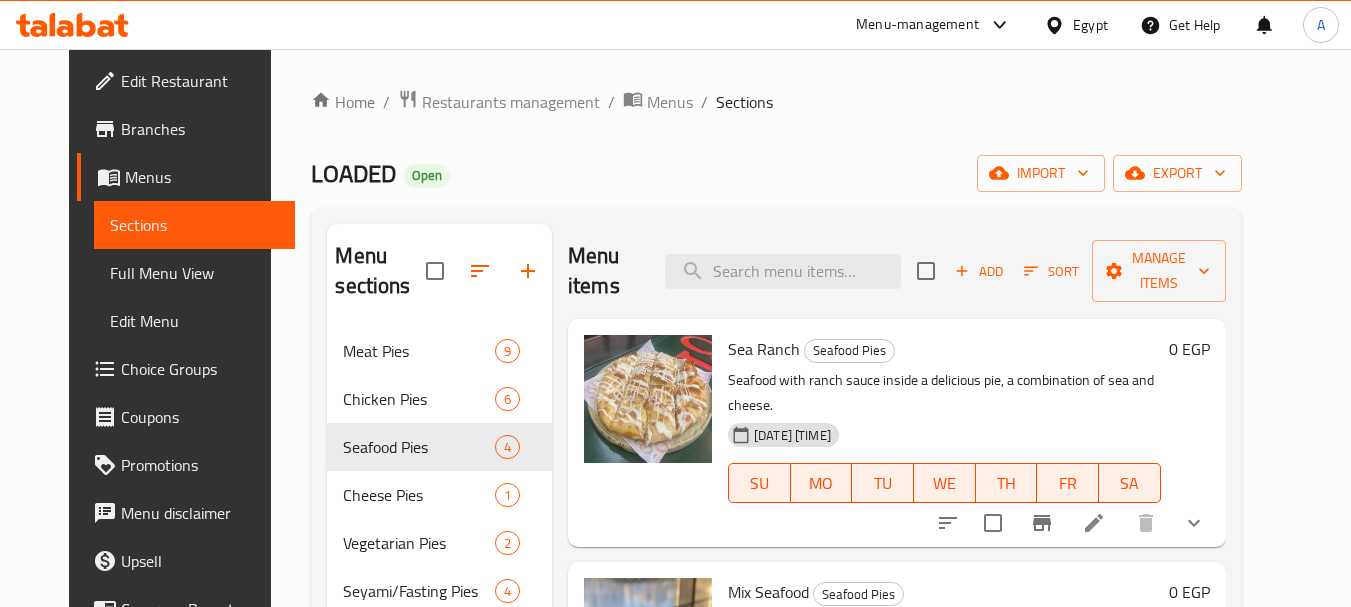 click on "Menu items Add Sort Manage items" at bounding box center (897, 271) 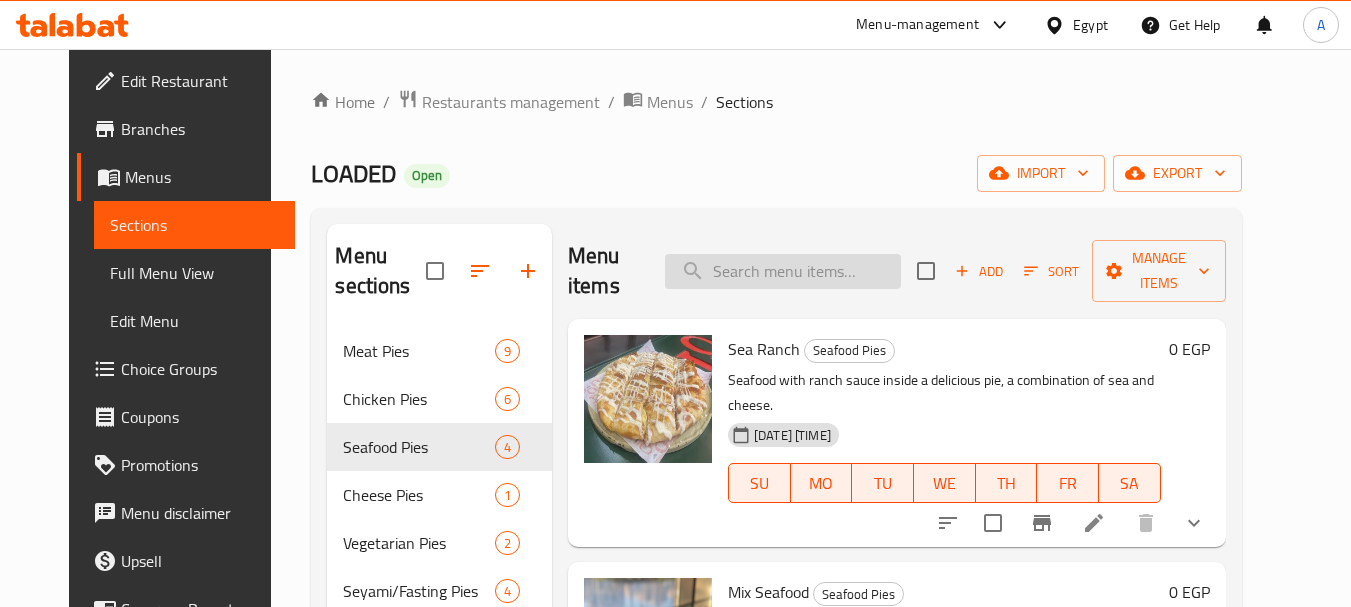 click at bounding box center [783, 271] 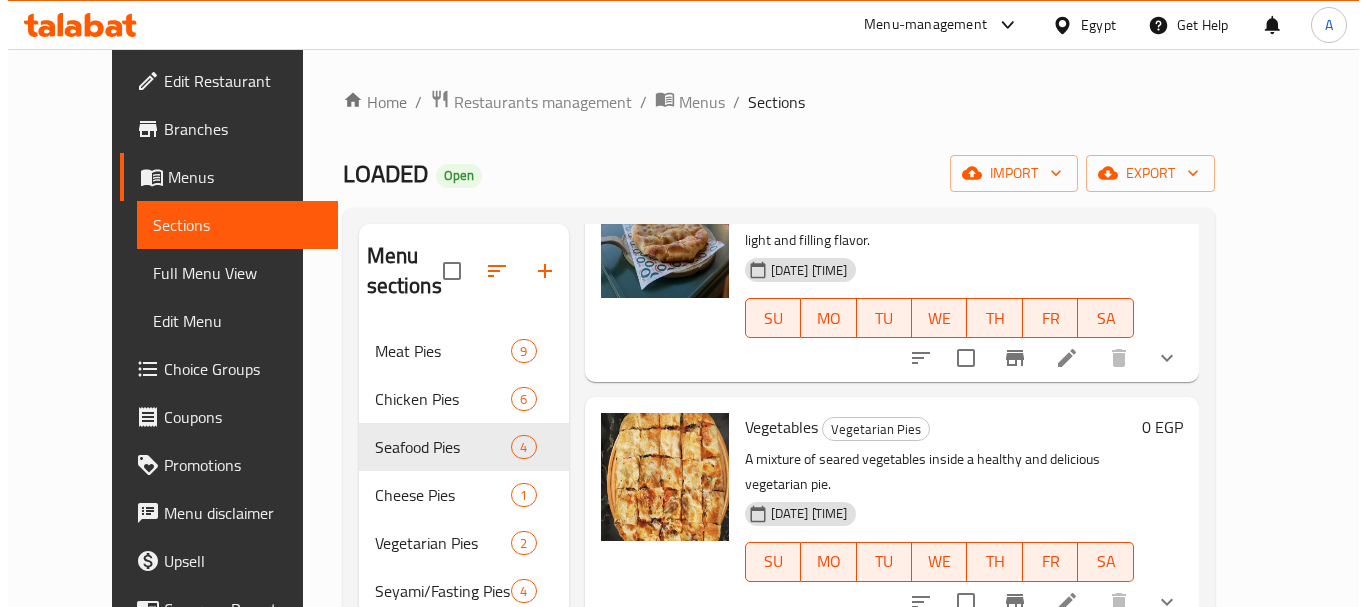 scroll, scrollTop: 200, scrollLeft: 0, axis: vertical 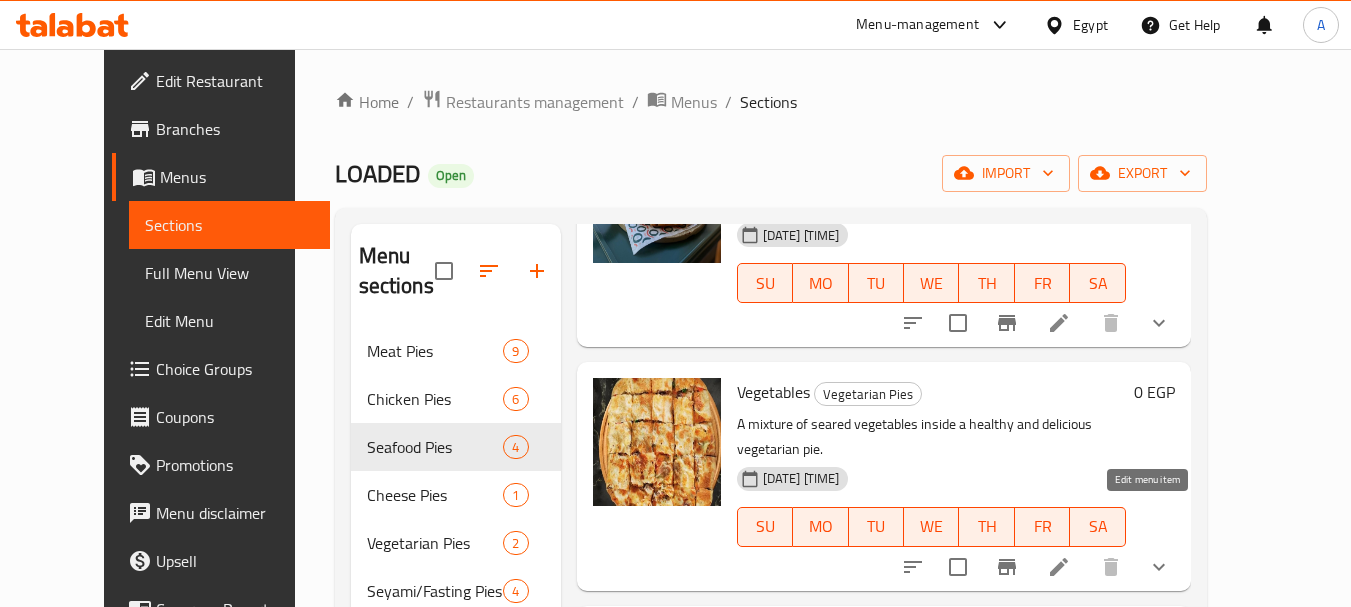 type on "Vegetables" 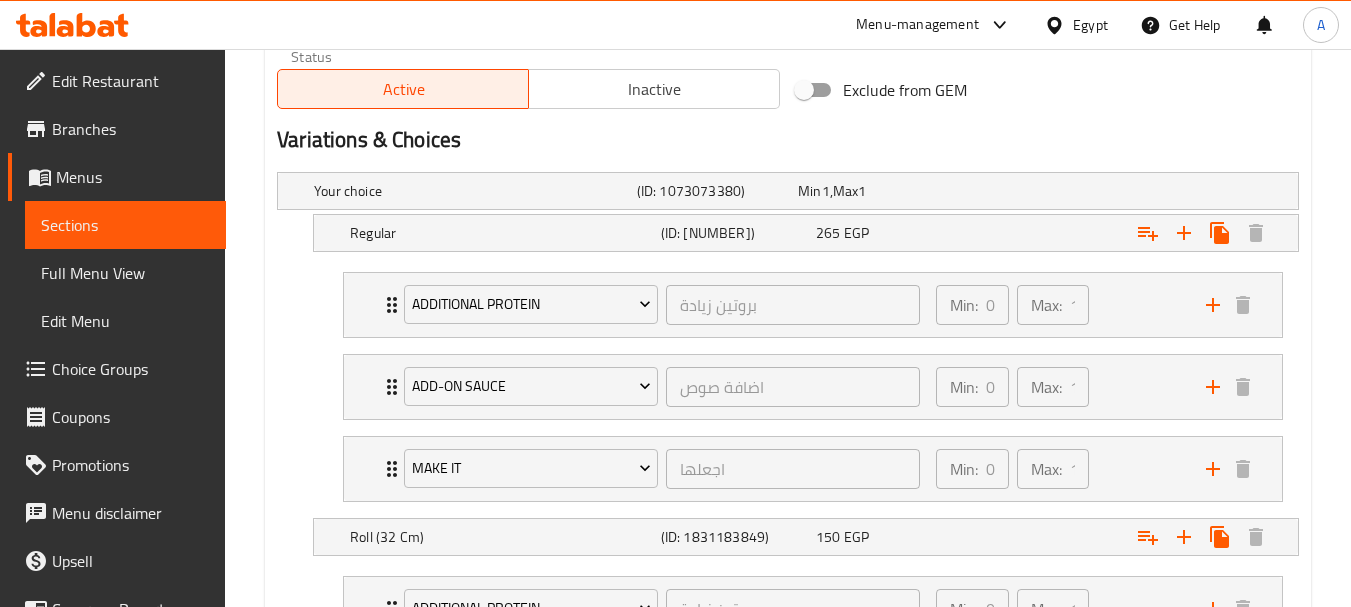scroll, scrollTop: 1100, scrollLeft: 0, axis: vertical 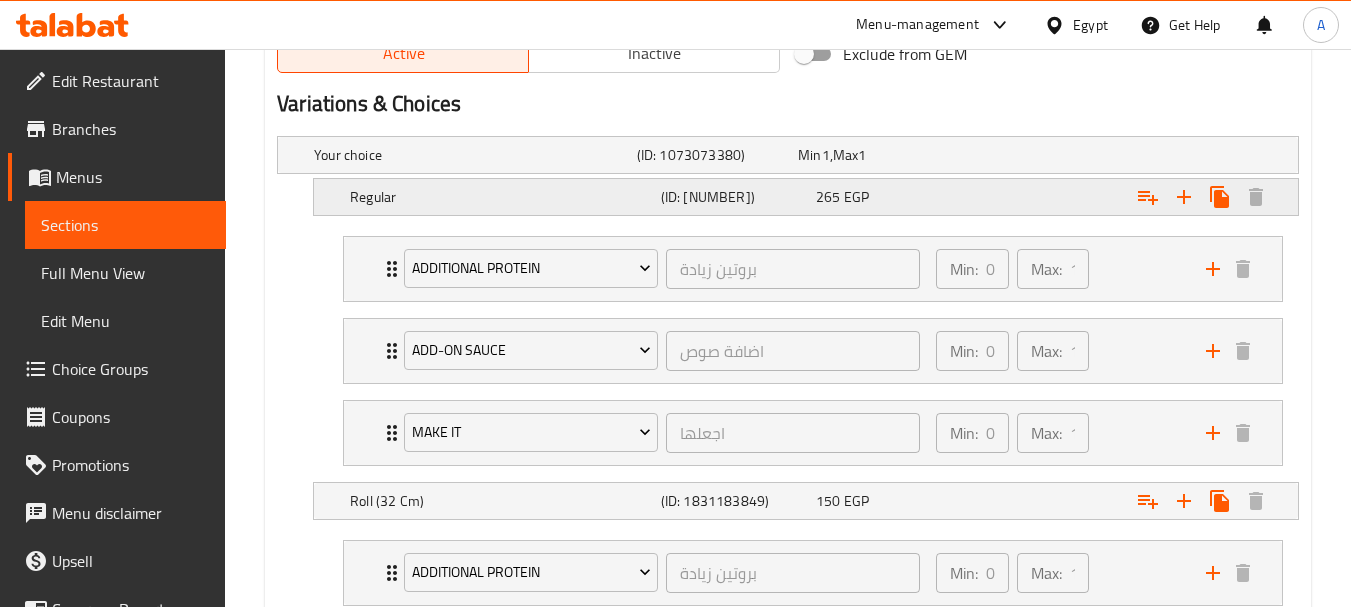 click on "(ID: 1831183848)" at bounding box center [713, 155] 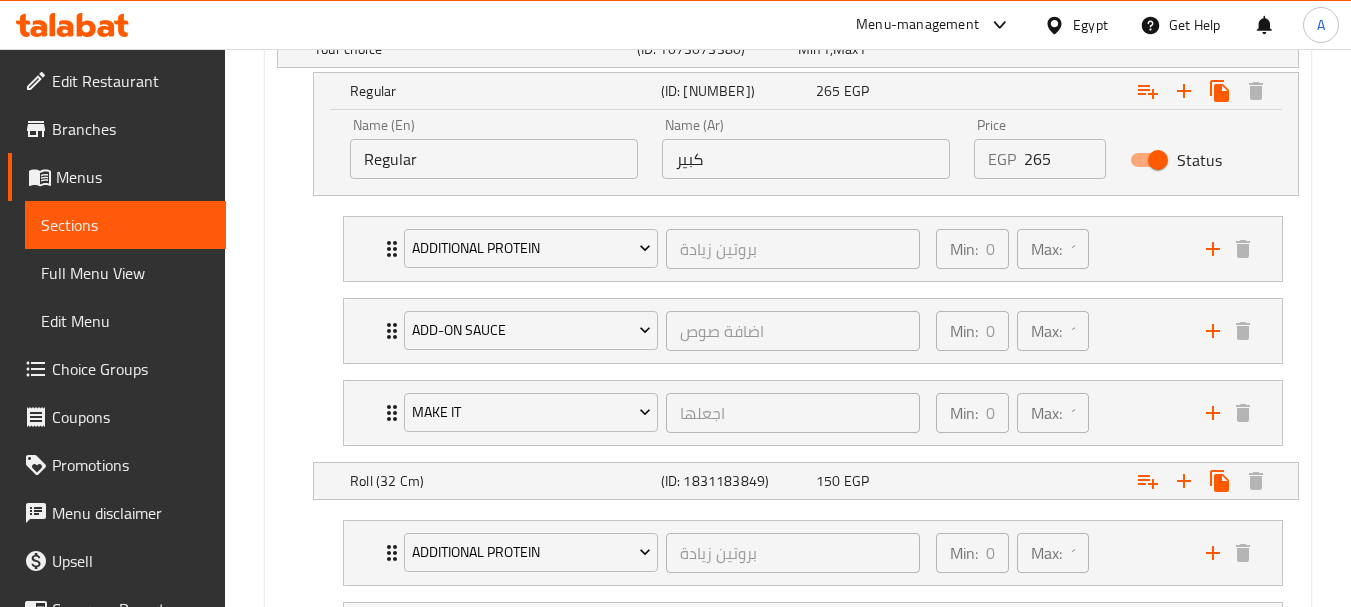 scroll, scrollTop: 1172, scrollLeft: 0, axis: vertical 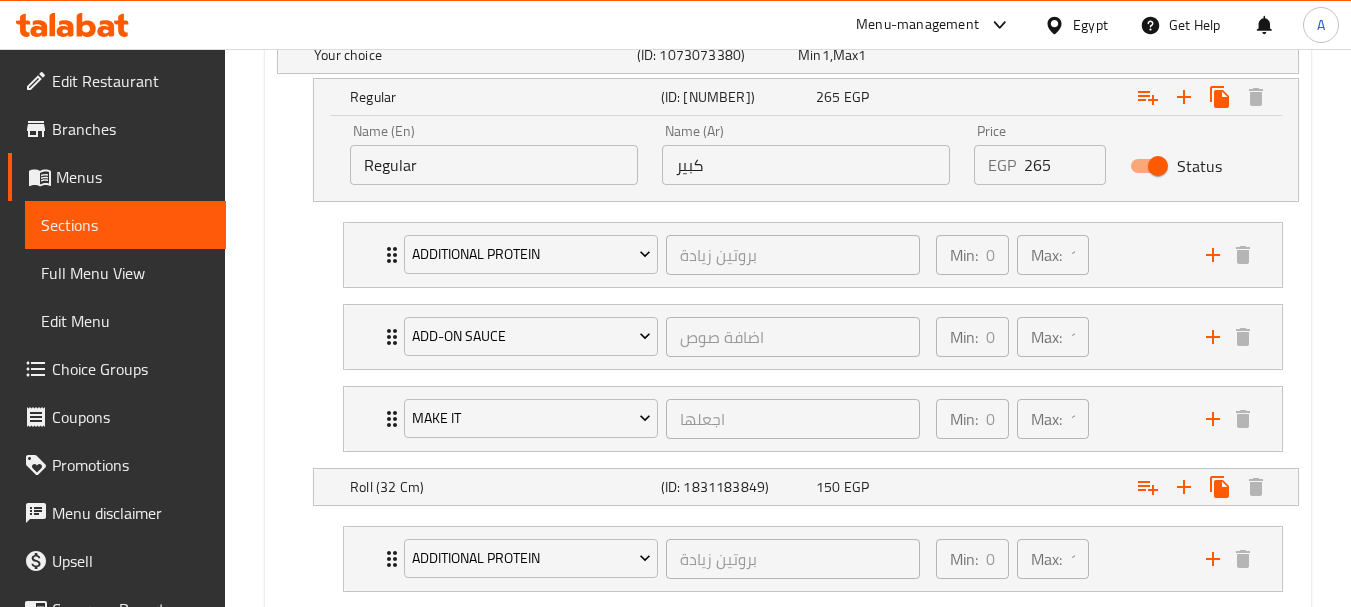 click on "Regular" at bounding box center (494, 165) 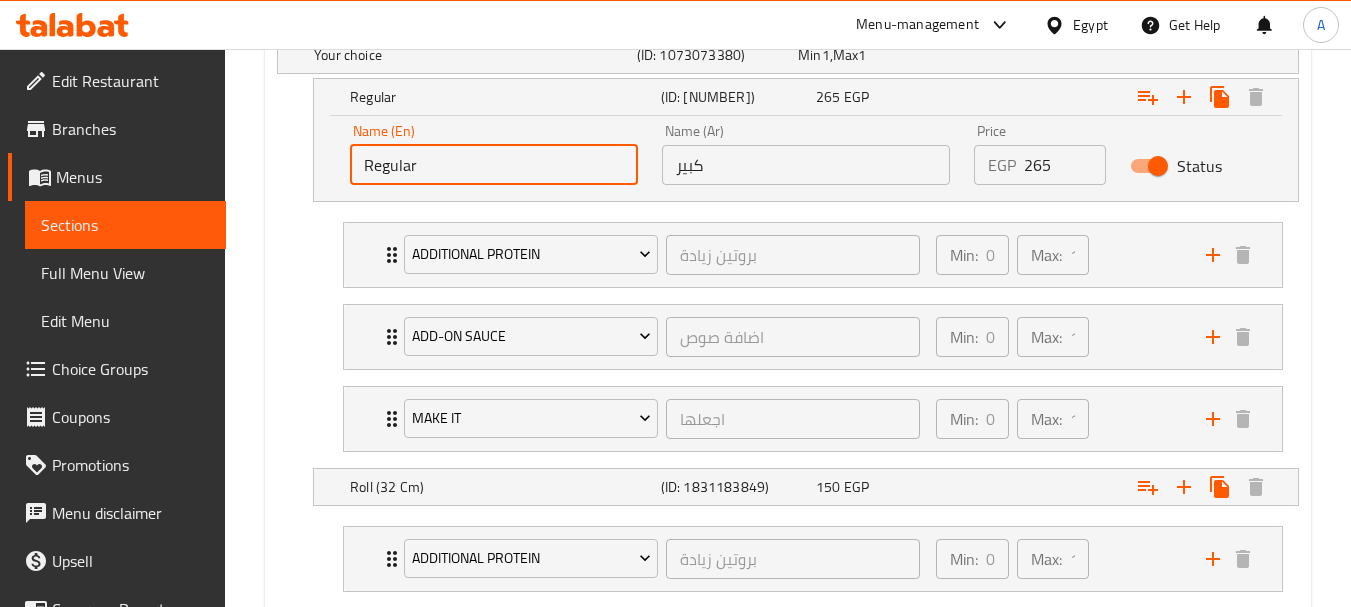 click on "Regular" at bounding box center [494, 165] 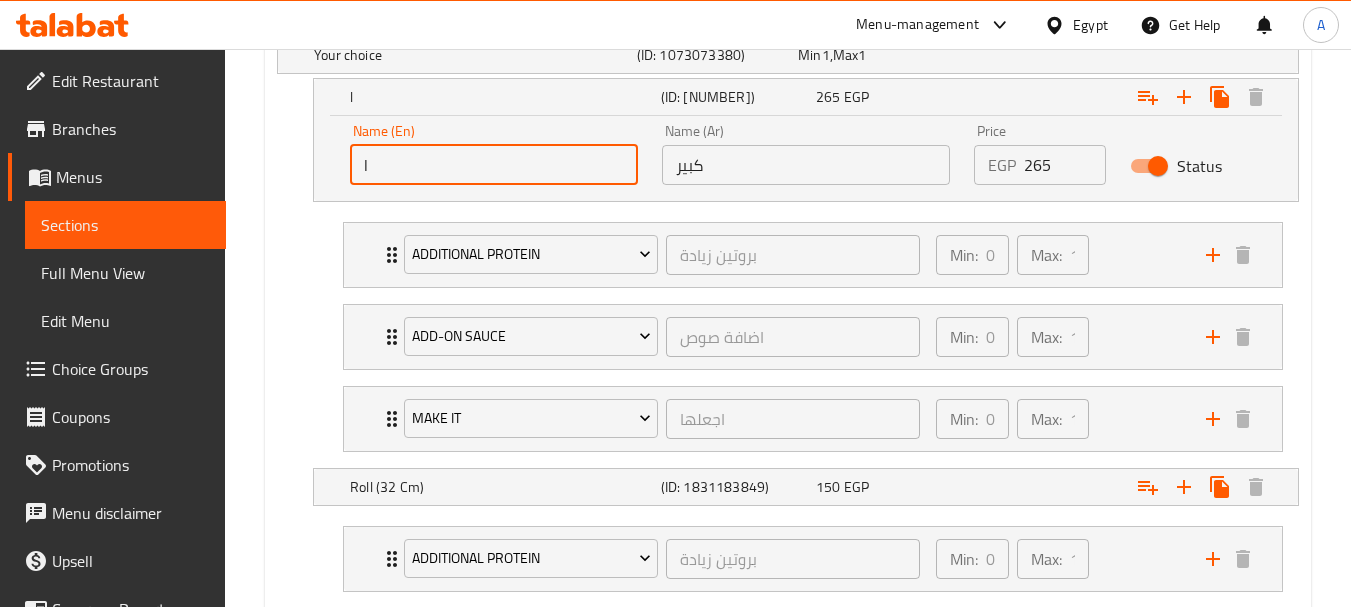 type on "Large" 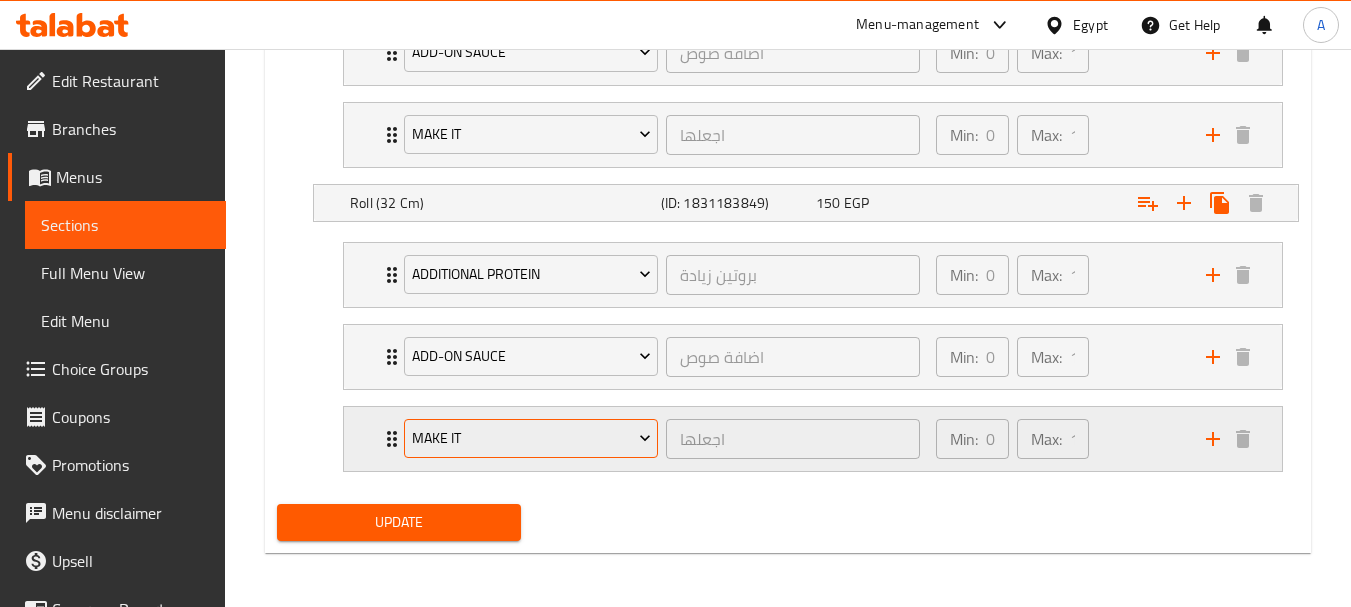 scroll, scrollTop: 1458, scrollLeft: 0, axis: vertical 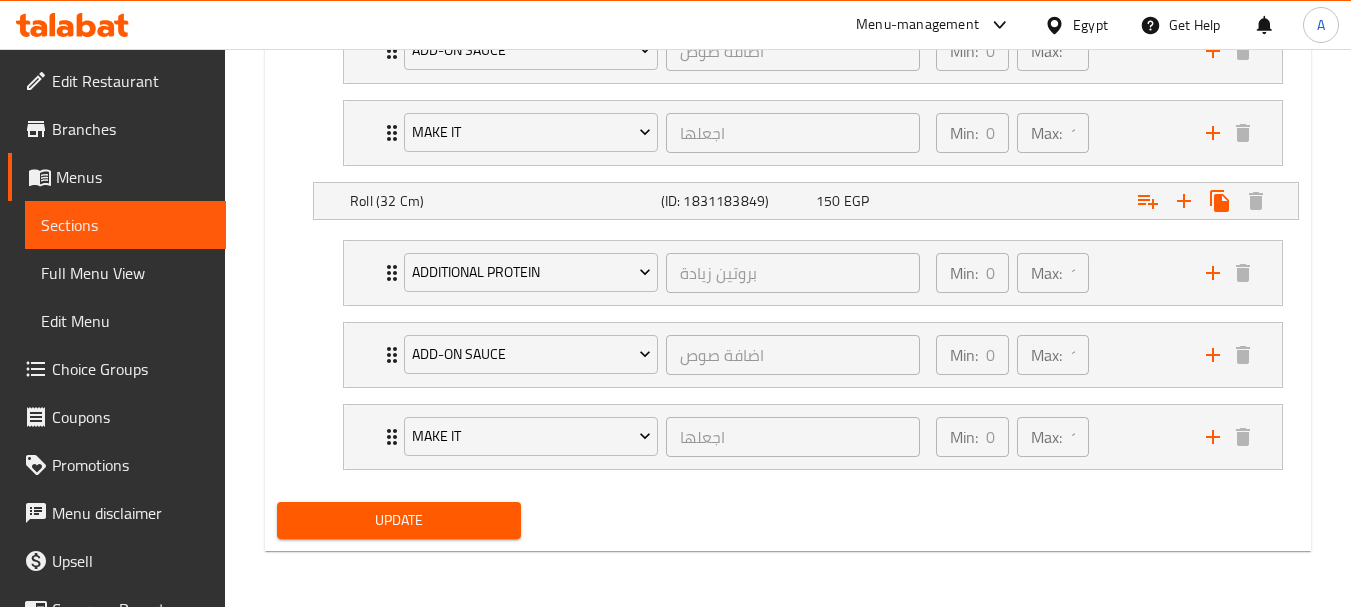 click on "Update" at bounding box center (398, 520) 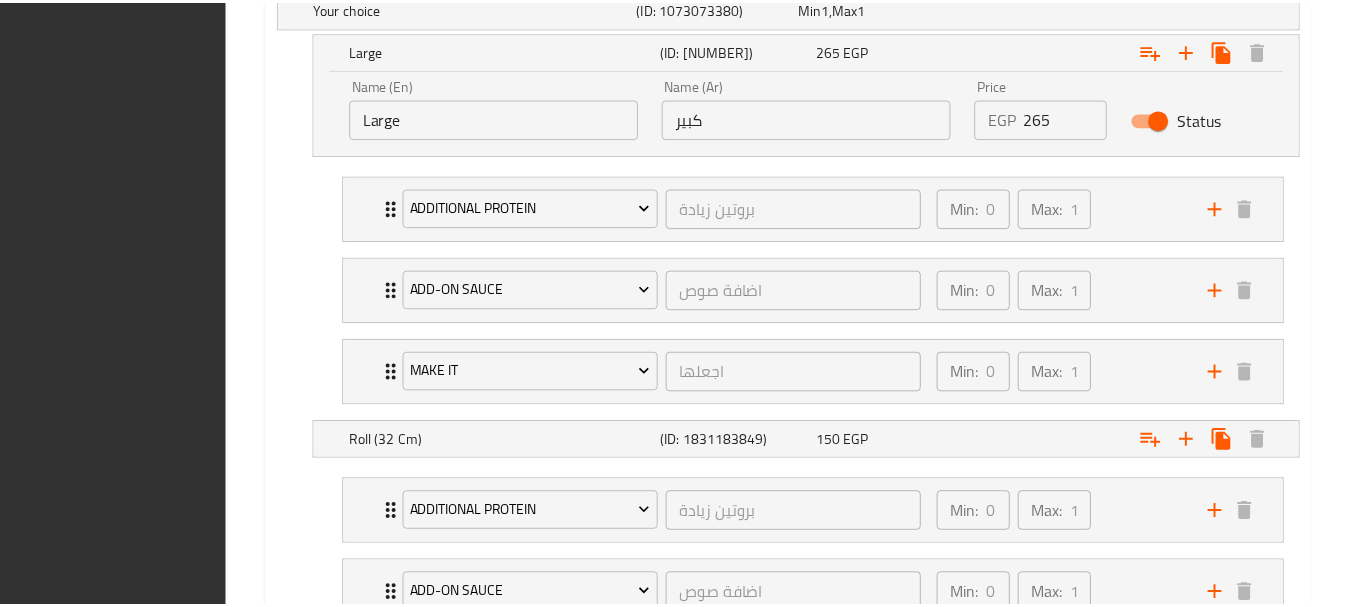 scroll, scrollTop: 1458, scrollLeft: 0, axis: vertical 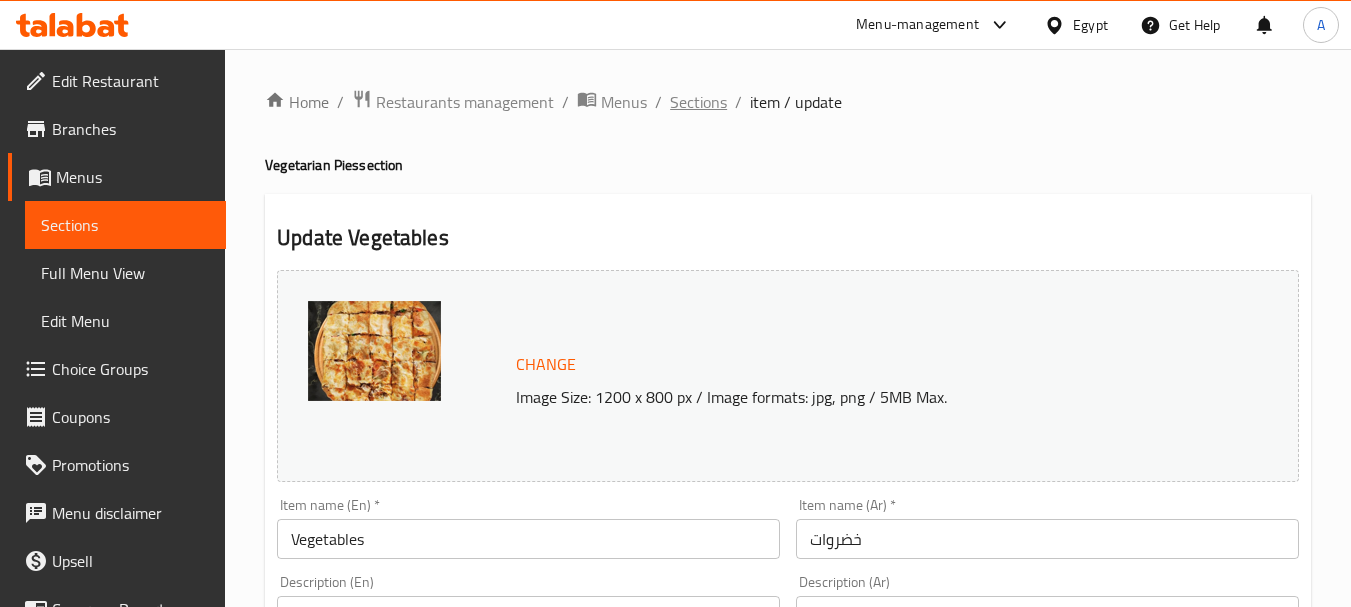 click on "Sections" at bounding box center [698, 102] 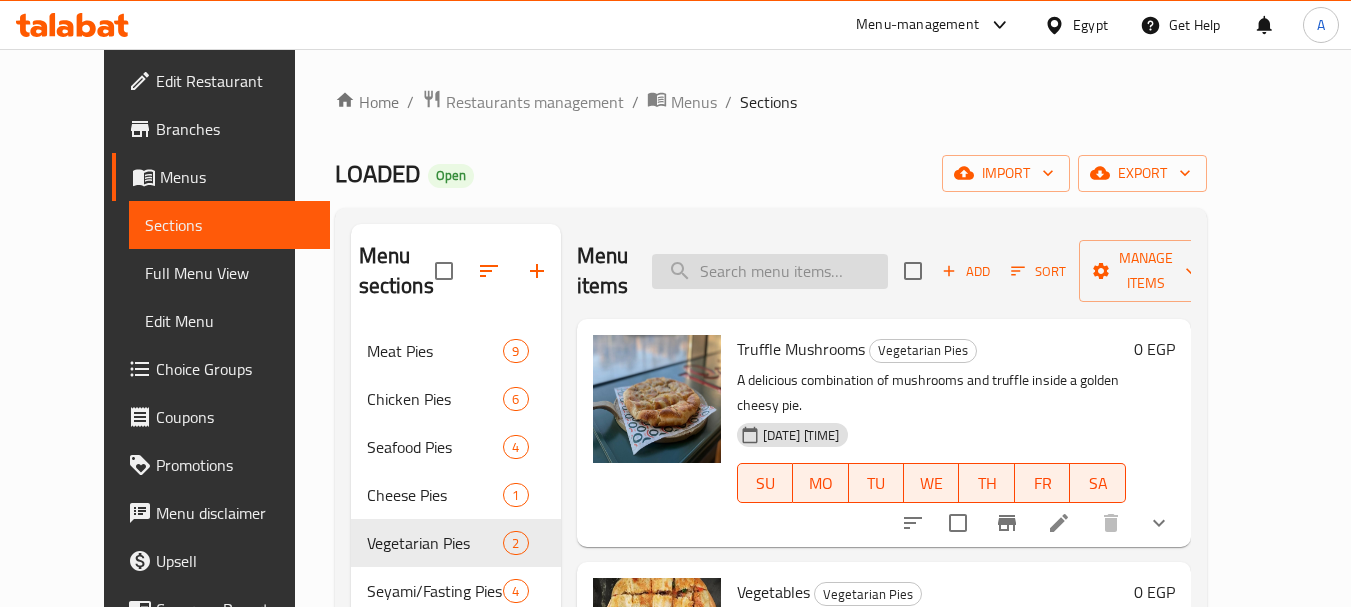 click at bounding box center (770, 271) 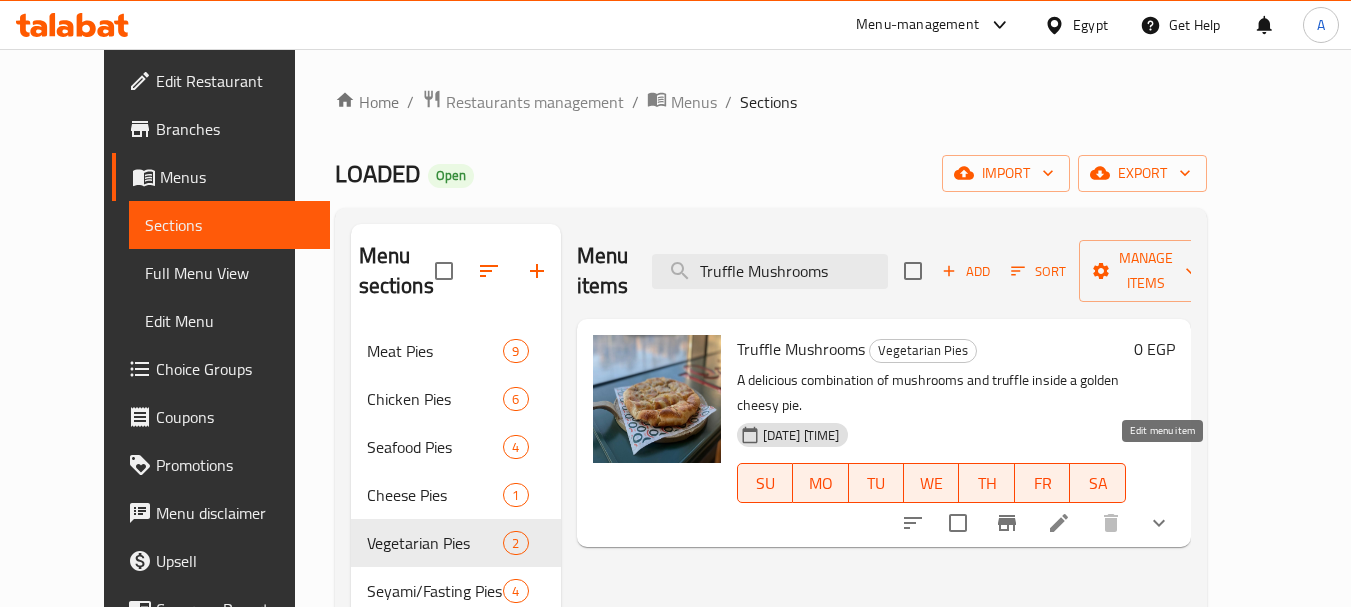 type on "Truffle Mushrooms" 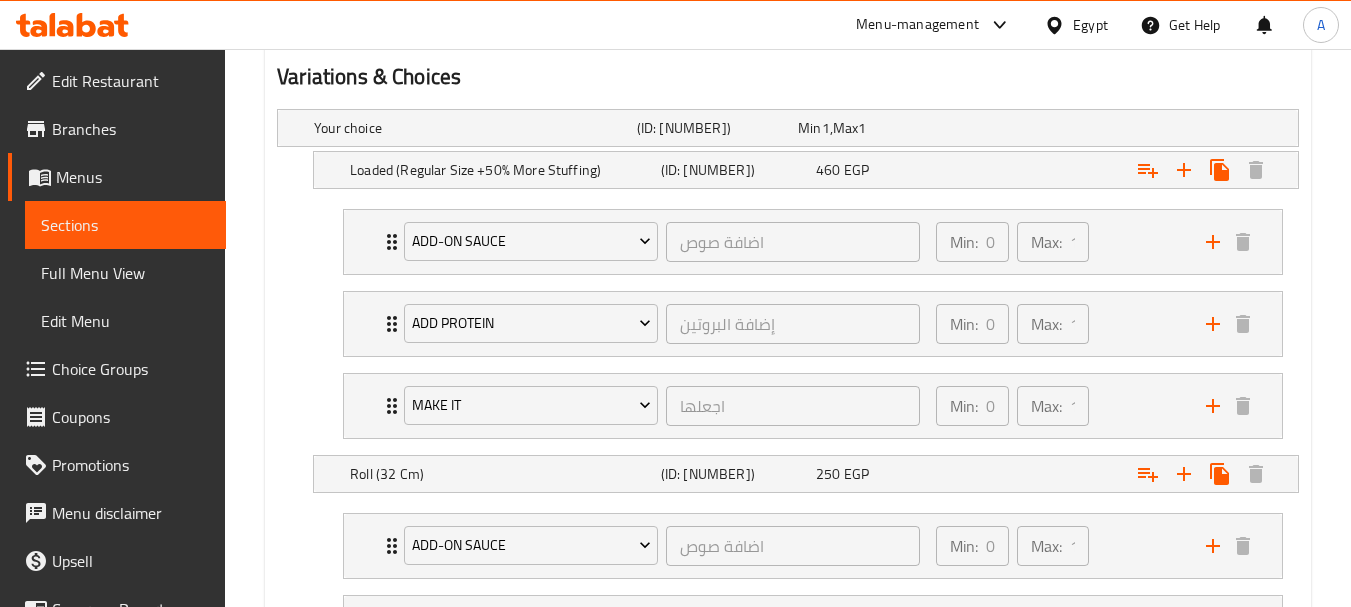 scroll, scrollTop: 1100, scrollLeft: 0, axis: vertical 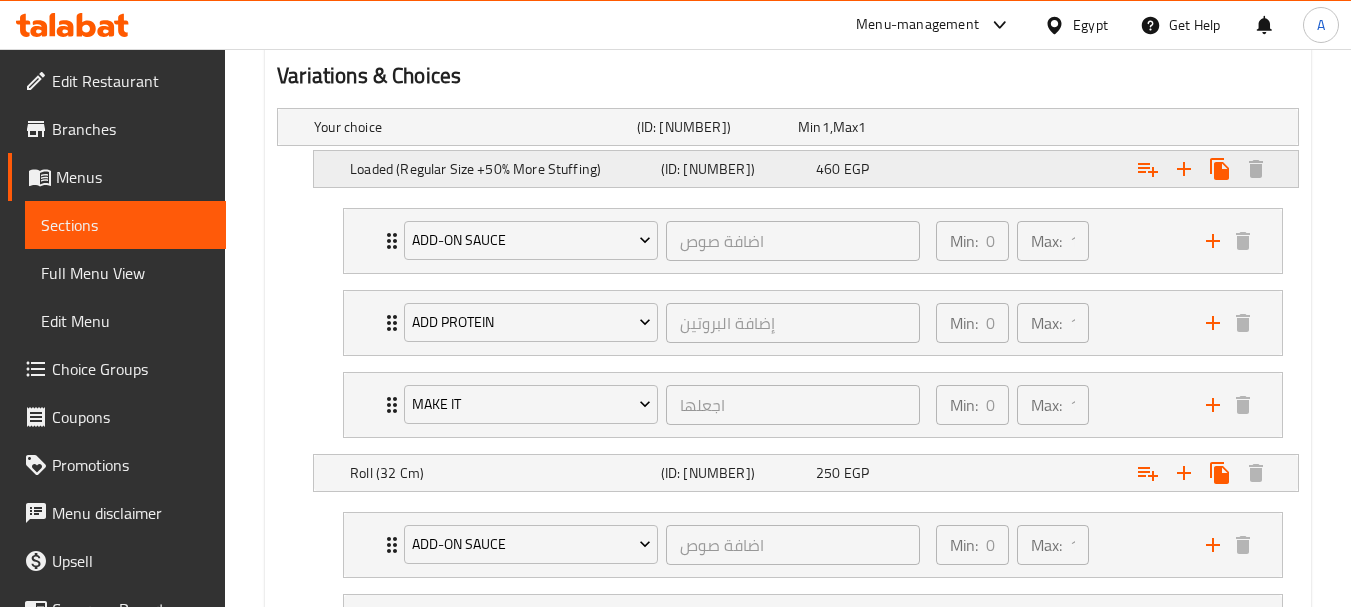 click on "(ID: 1831165340)" at bounding box center [713, 127] 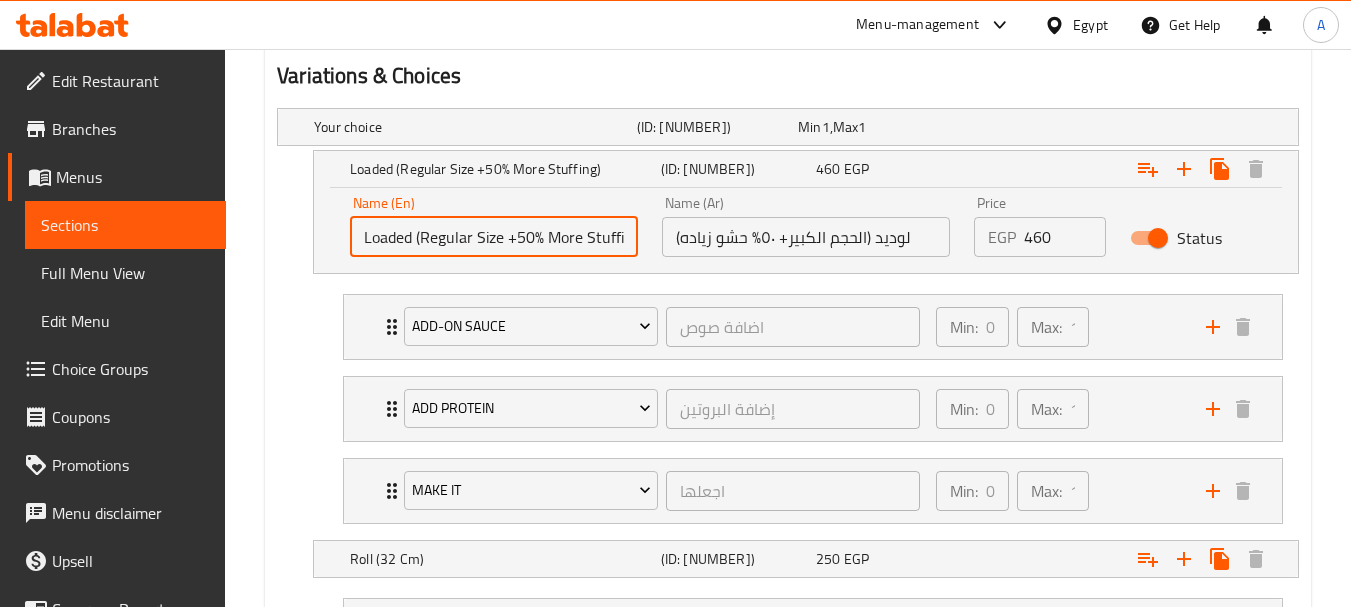 drag, startPoint x: 436, startPoint y: 240, endPoint x: 471, endPoint y: 253, distance: 37.336308 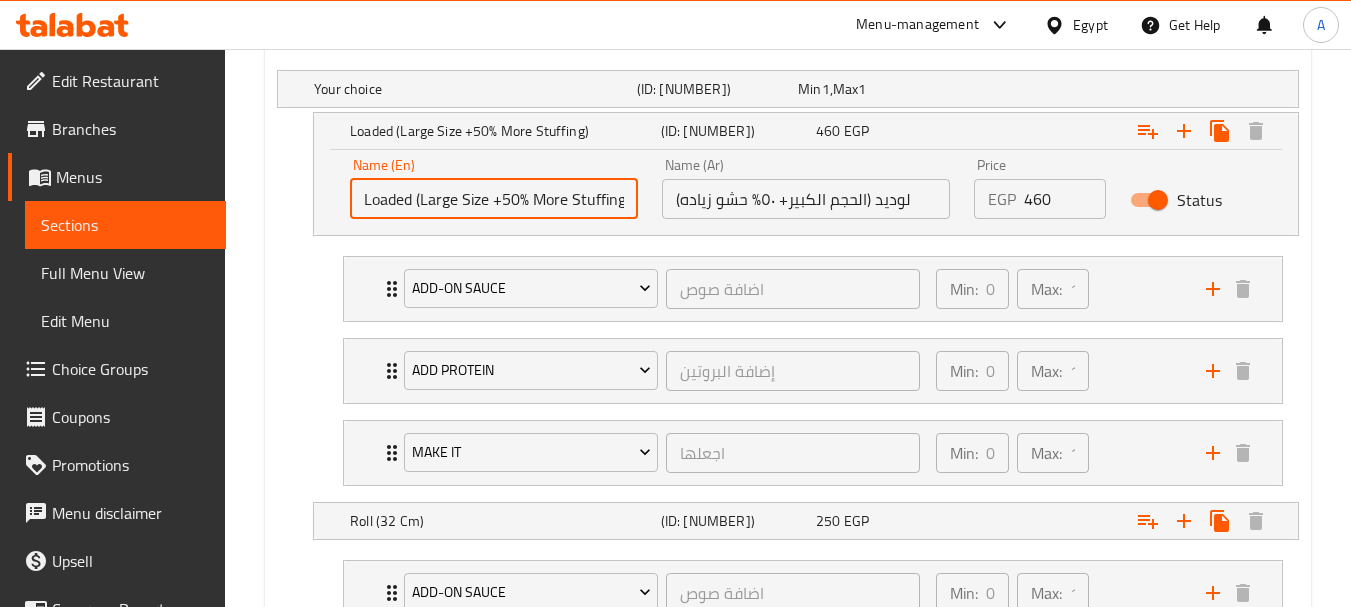 scroll, scrollTop: 1200, scrollLeft: 0, axis: vertical 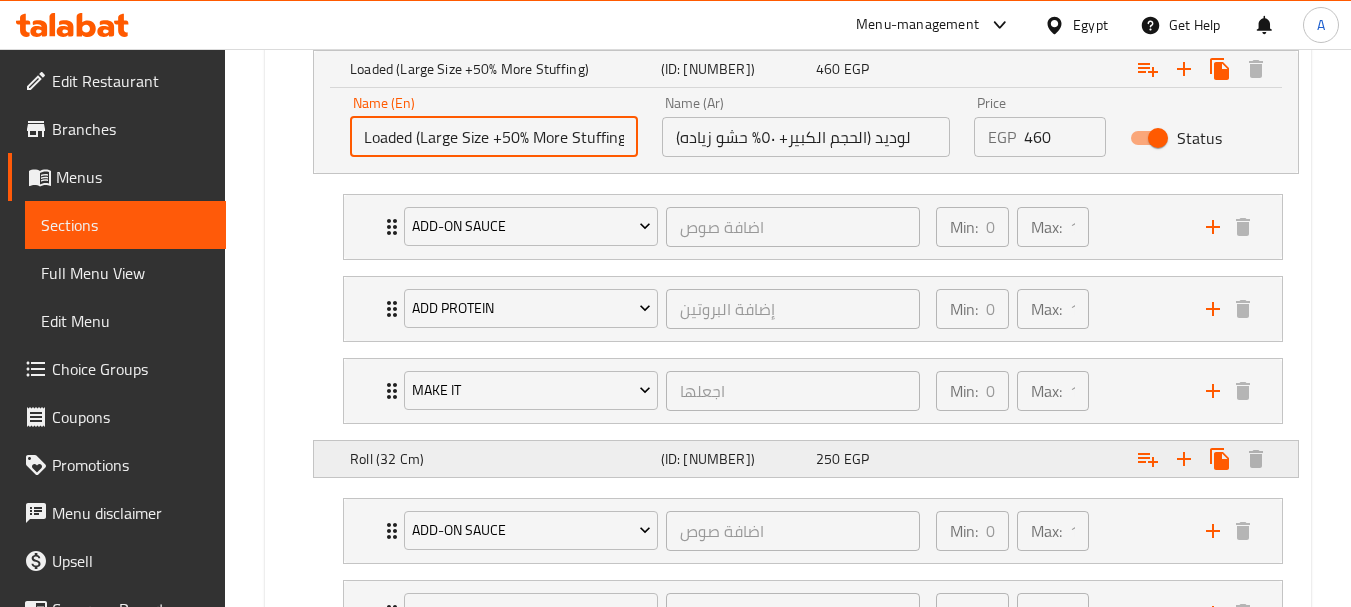 type on "Loaded (Large Size +50% More Stuffing)" 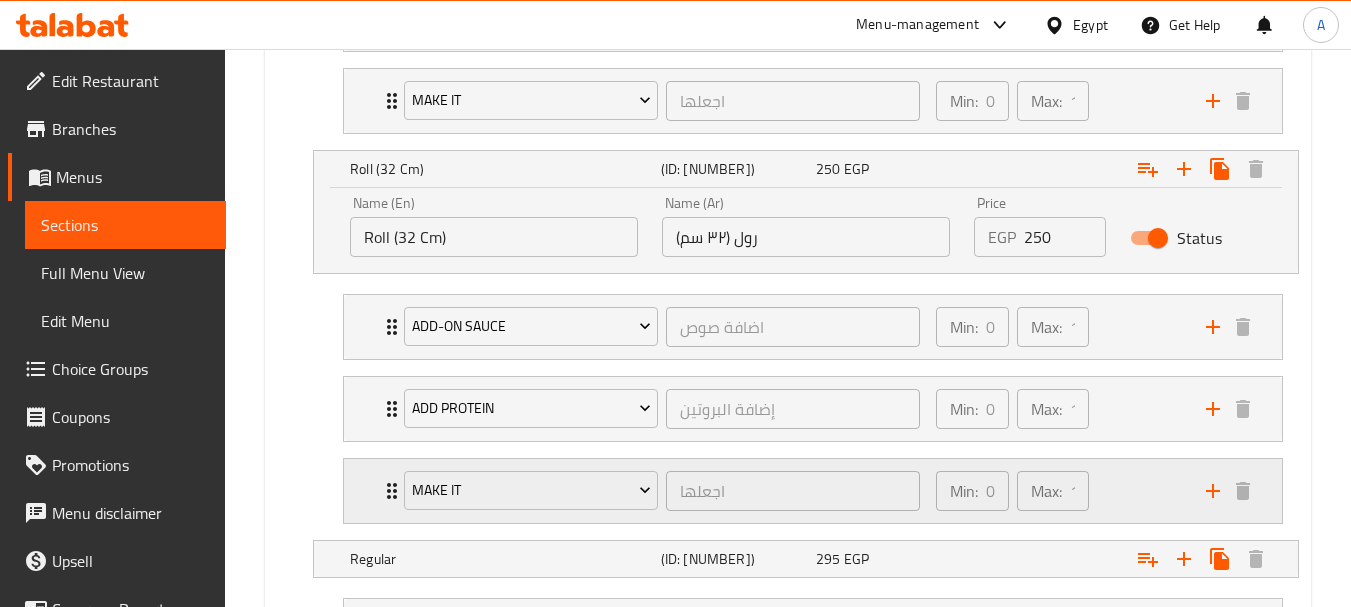 scroll, scrollTop: 1500, scrollLeft: 0, axis: vertical 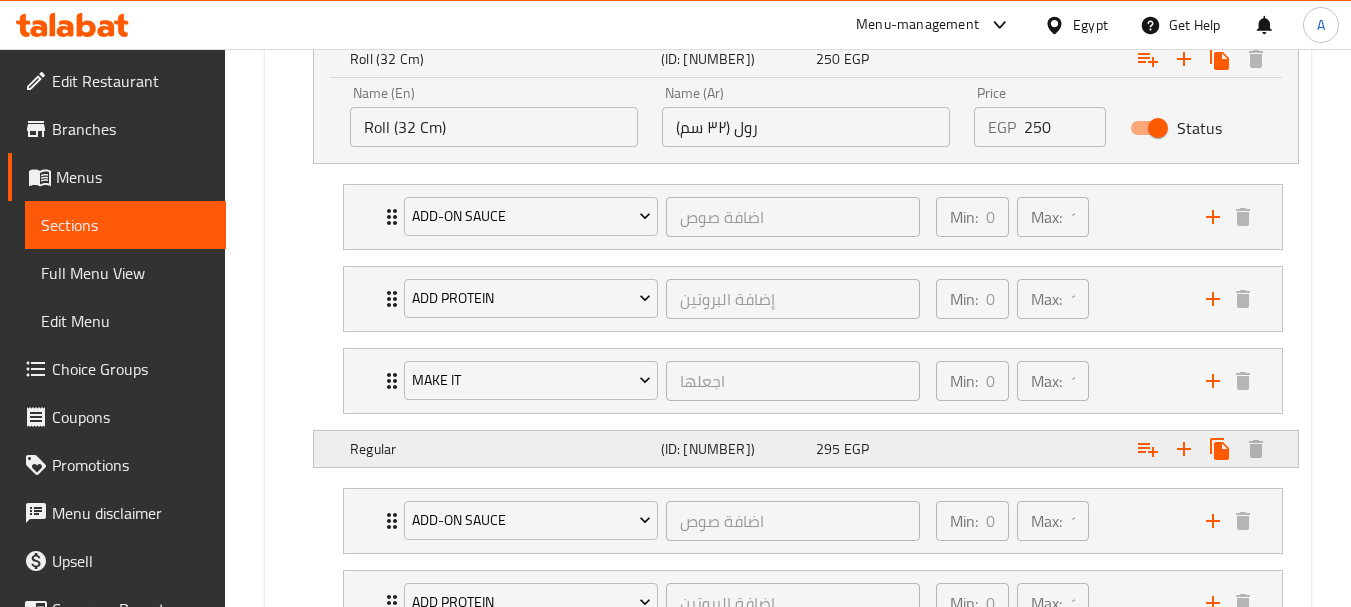 click on "Regular" at bounding box center [471, -373] 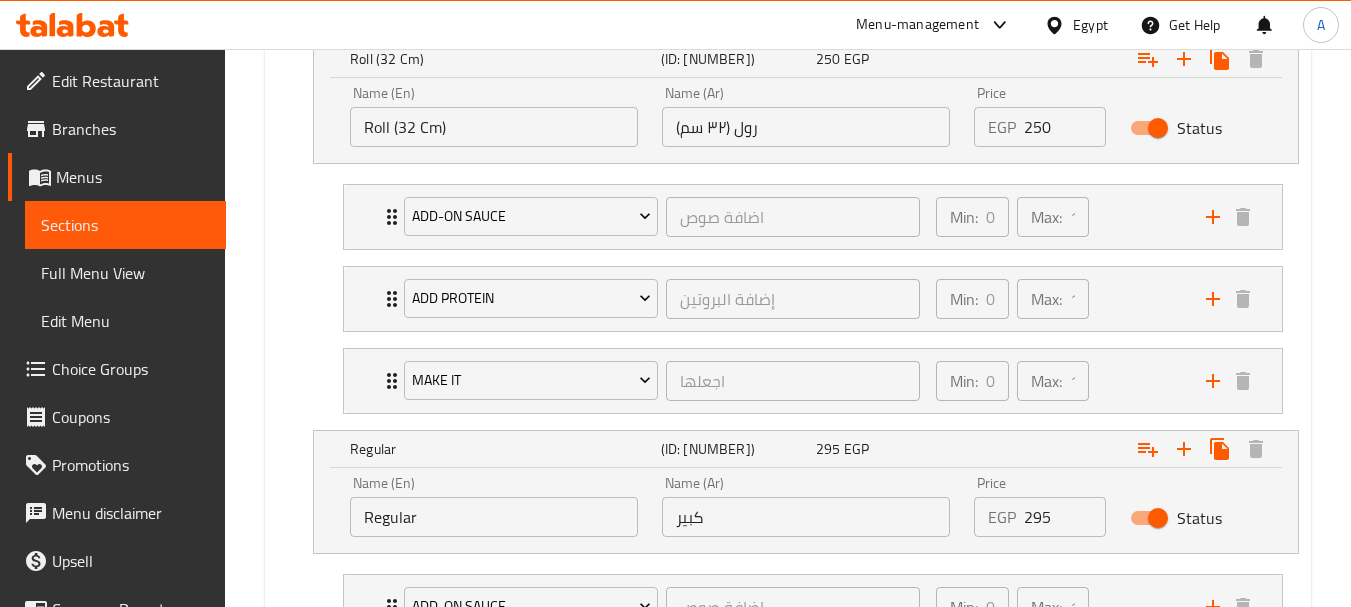scroll, scrollTop: 1800, scrollLeft: 0, axis: vertical 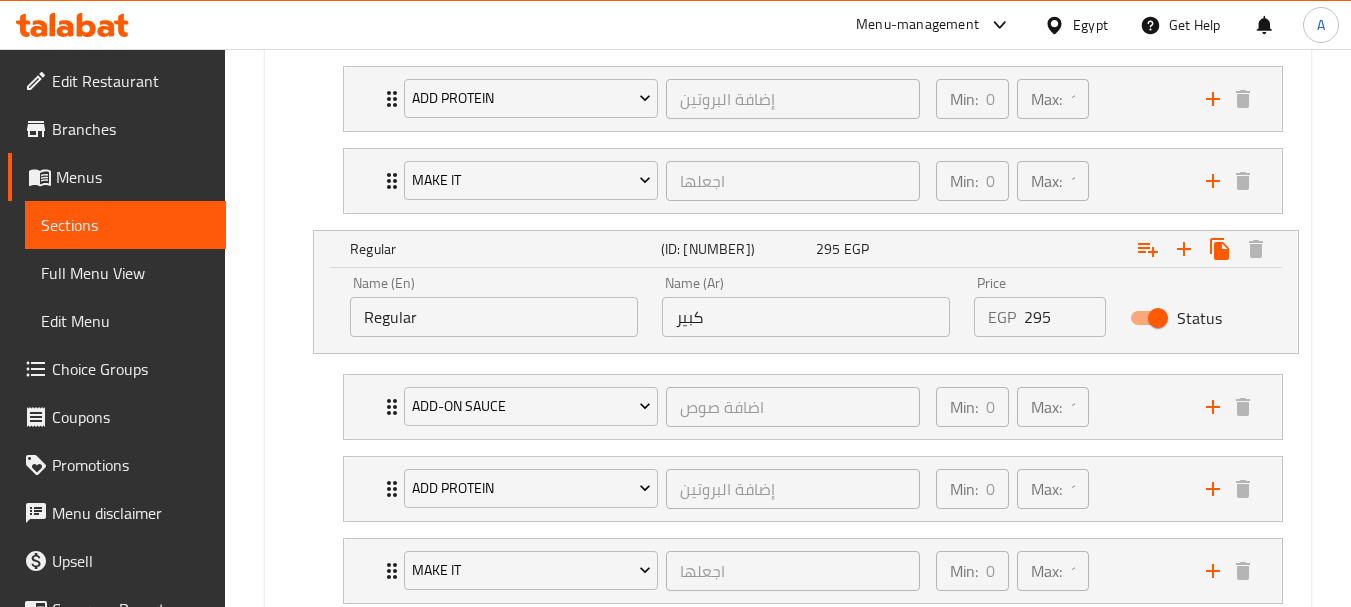click on "Regular" at bounding box center (494, 317) 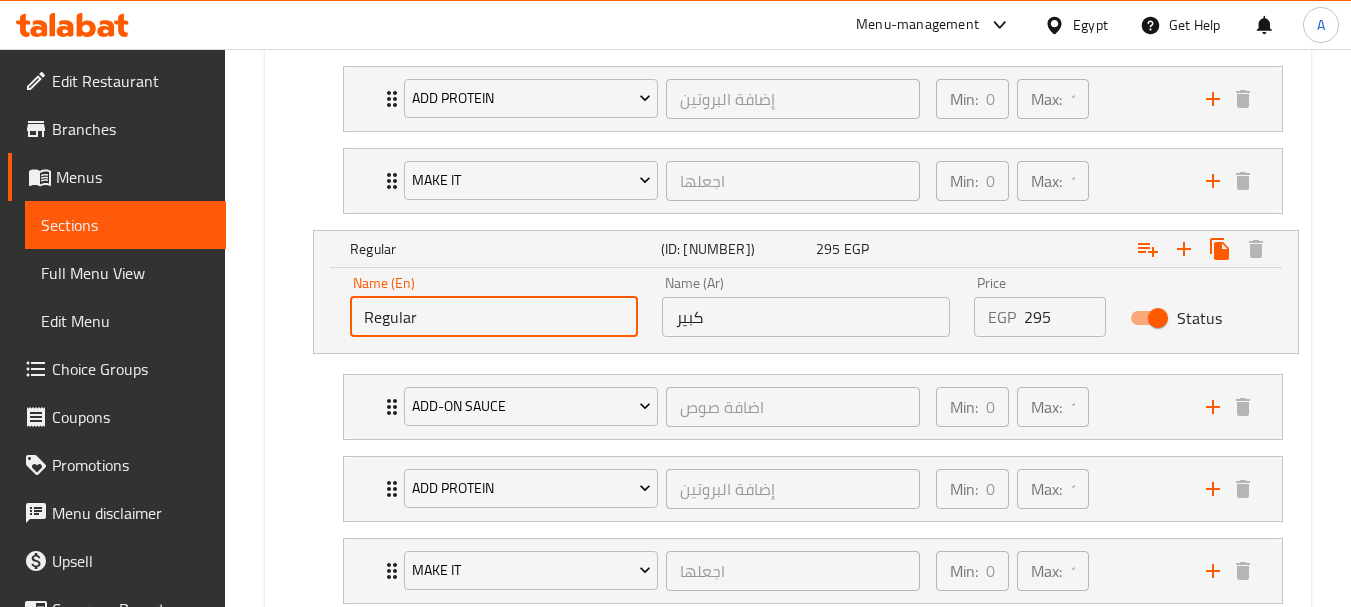click on "Regular" at bounding box center [494, 317] 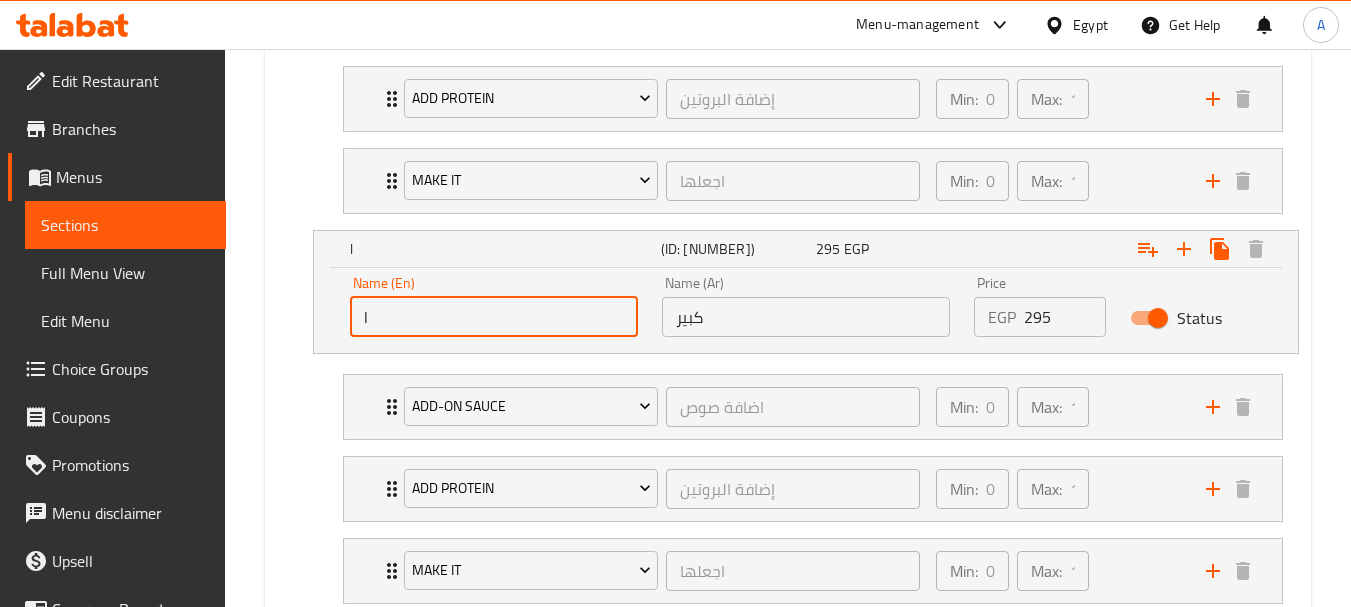 type on "Large" 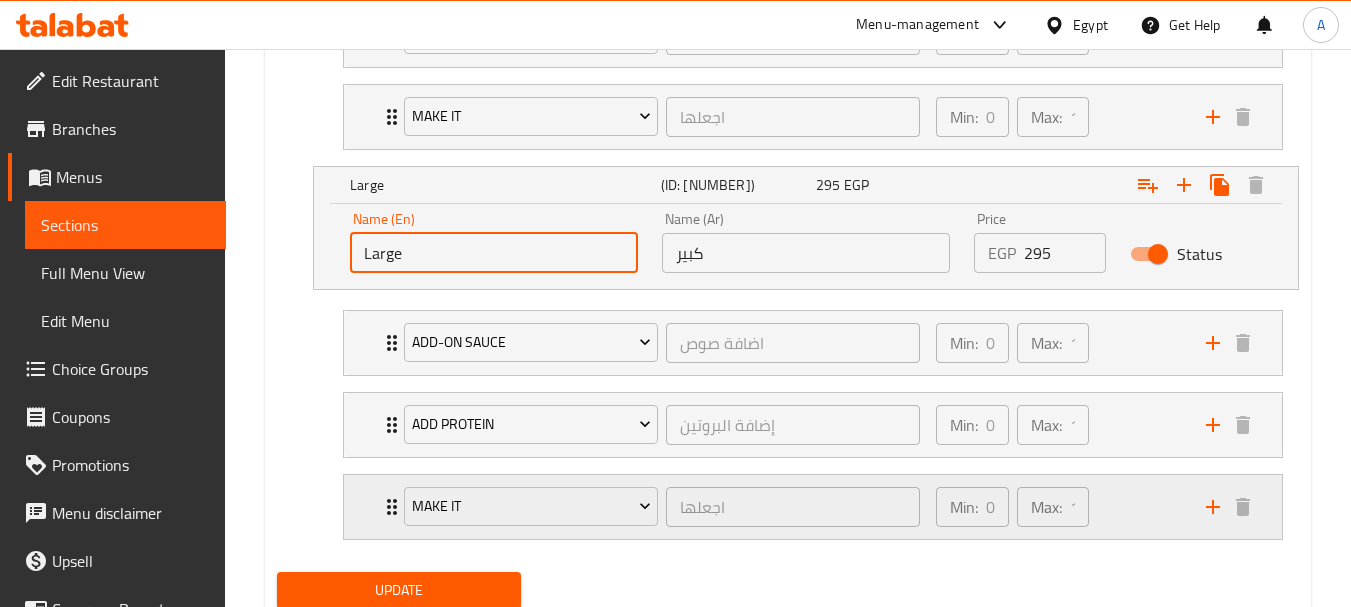 scroll, scrollTop: 1934, scrollLeft: 0, axis: vertical 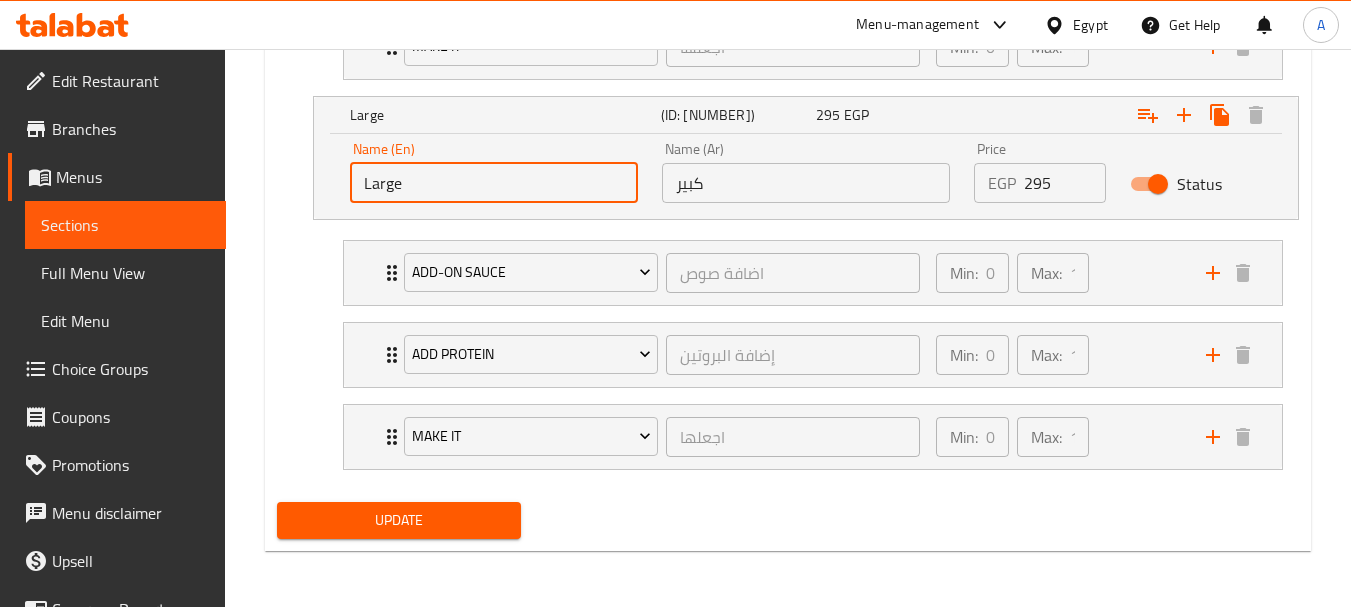 click on "Update" at bounding box center (398, 520) 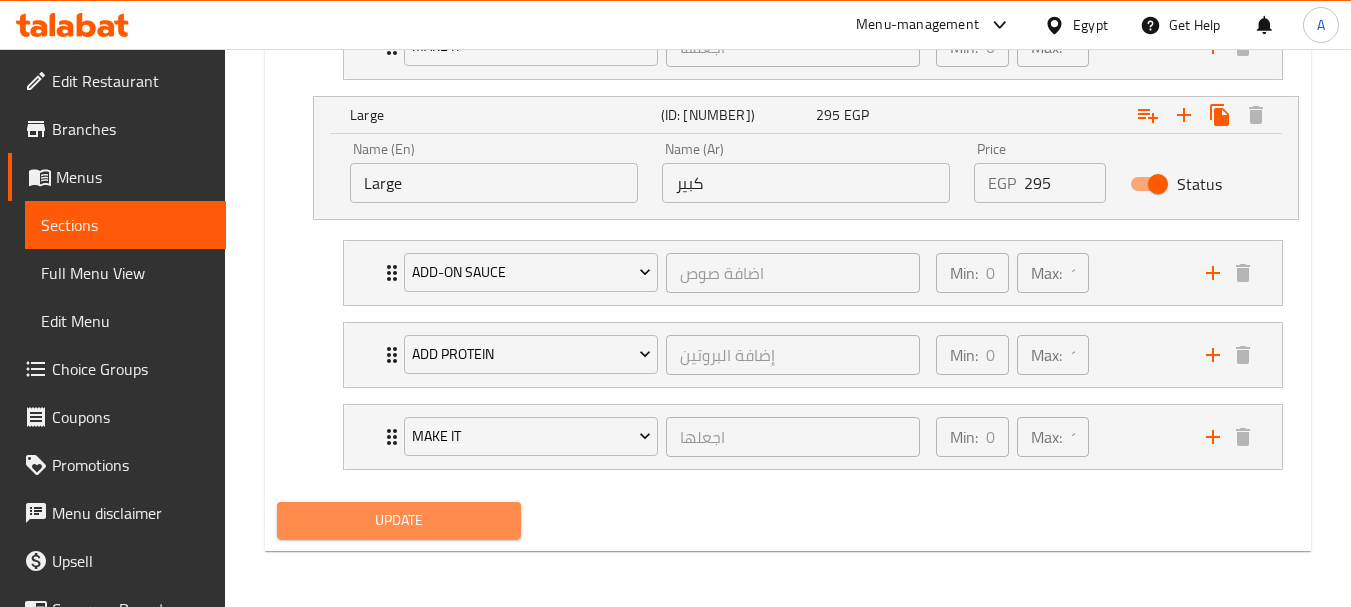 drag, startPoint x: 492, startPoint y: 526, endPoint x: 498, endPoint y: 511, distance: 16.155495 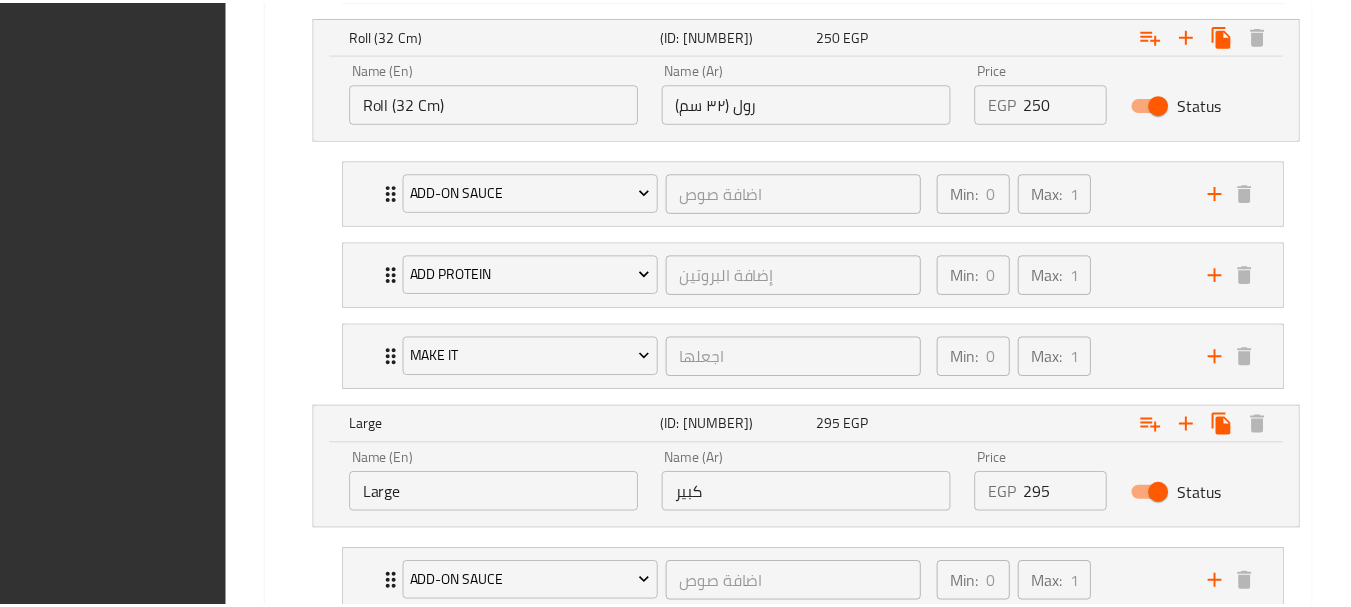 scroll, scrollTop: 1934, scrollLeft: 0, axis: vertical 